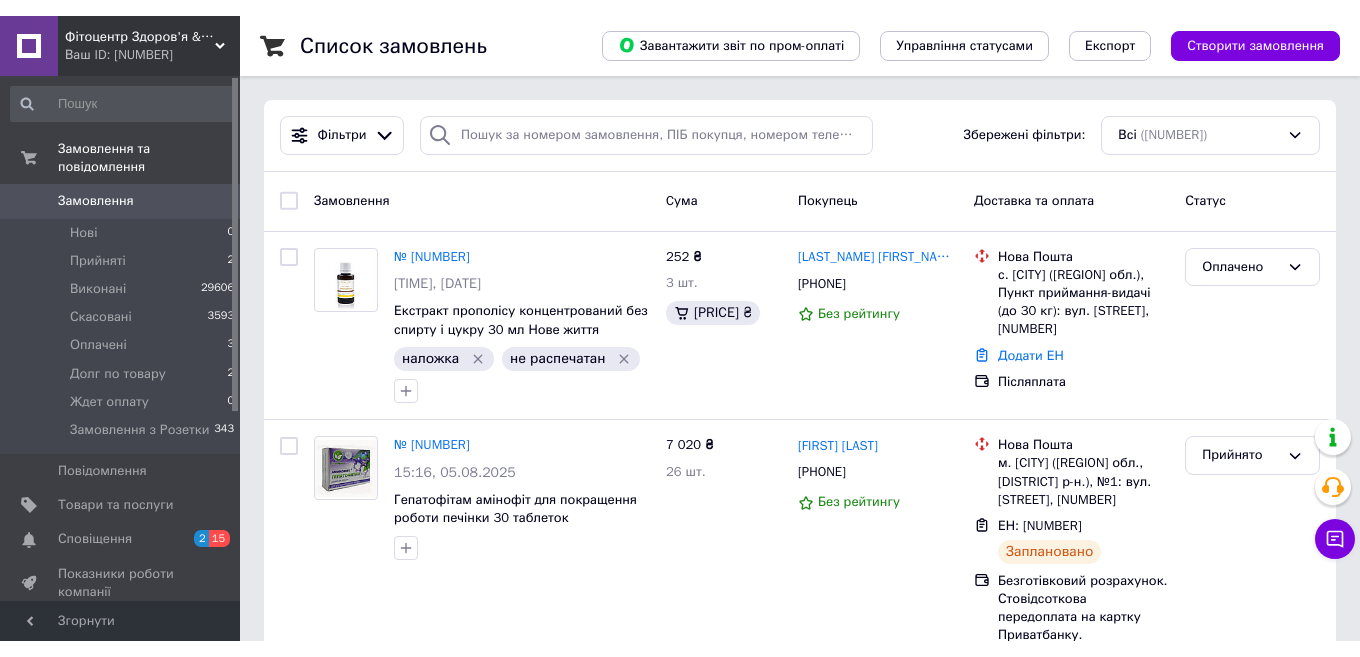 scroll, scrollTop: 0, scrollLeft: 0, axis: both 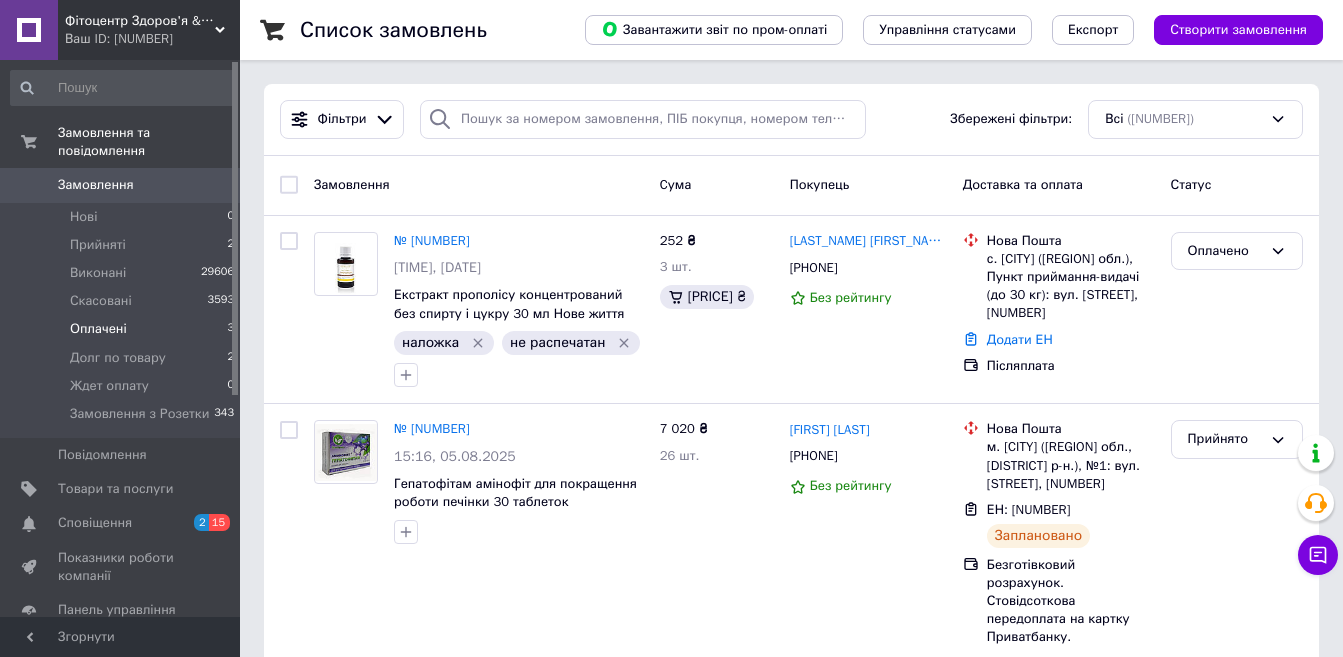 click on "Оплачені 3" at bounding box center (123, 329) 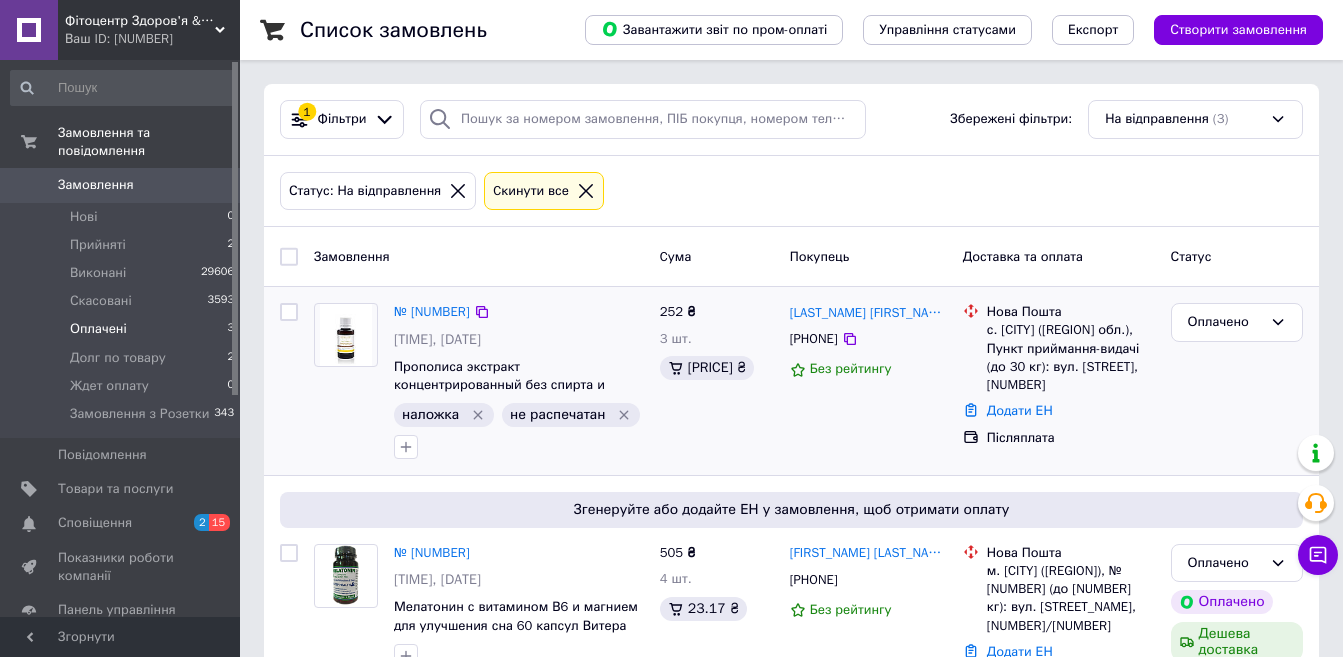 drag, startPoint x: 618, startPoint y: 413, endPoint x: 453, endPoint y: 290, distance: 205.80087 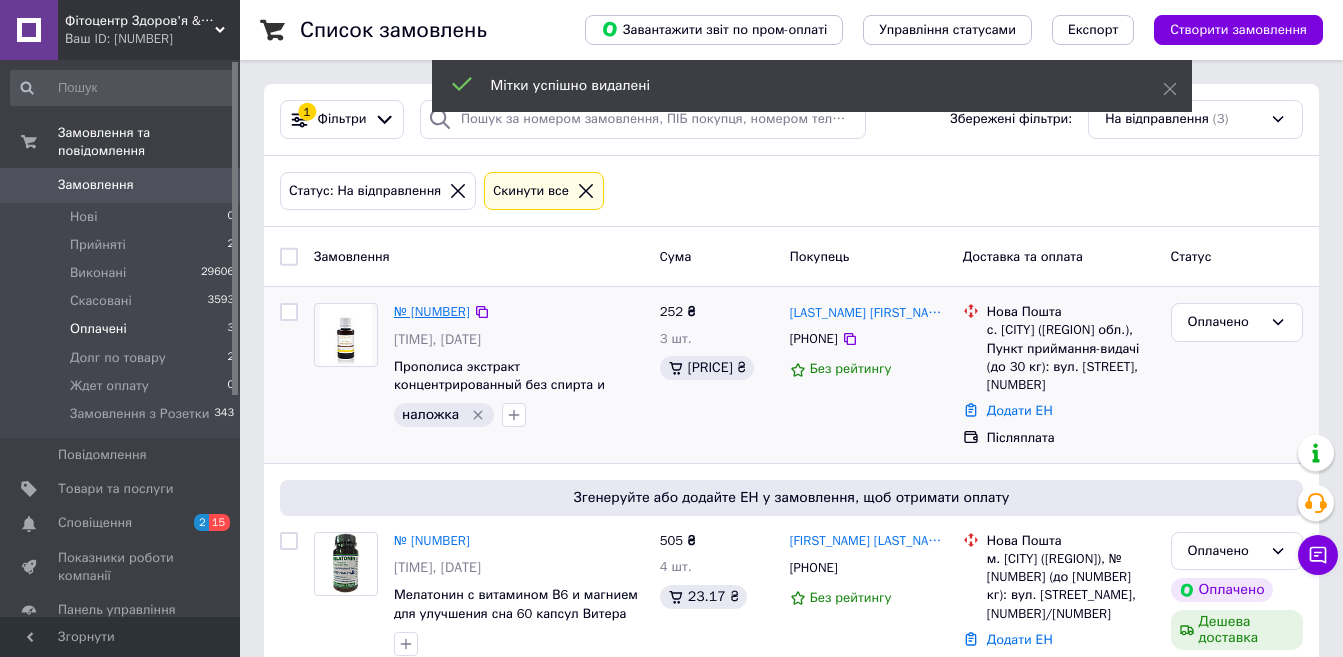 click on "№ [NUMBER]" at bounding box center (432, 311) 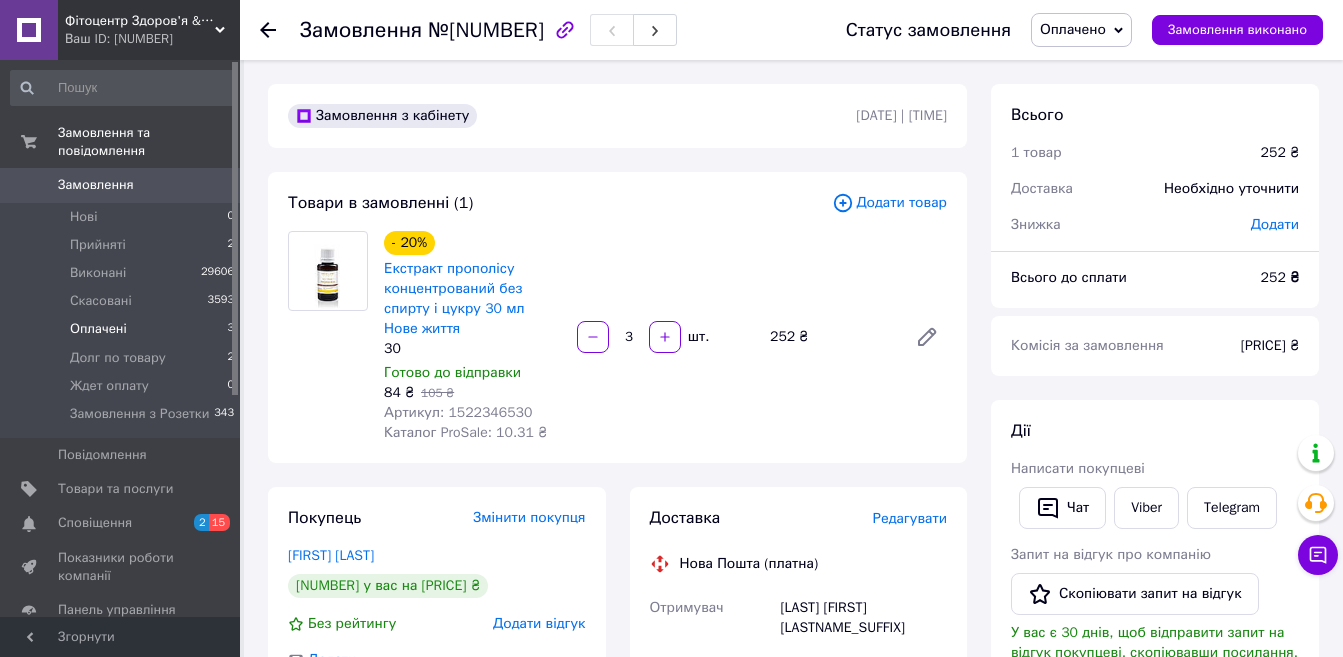 click on "Оплачені 3" at bounding box center [123, 329] 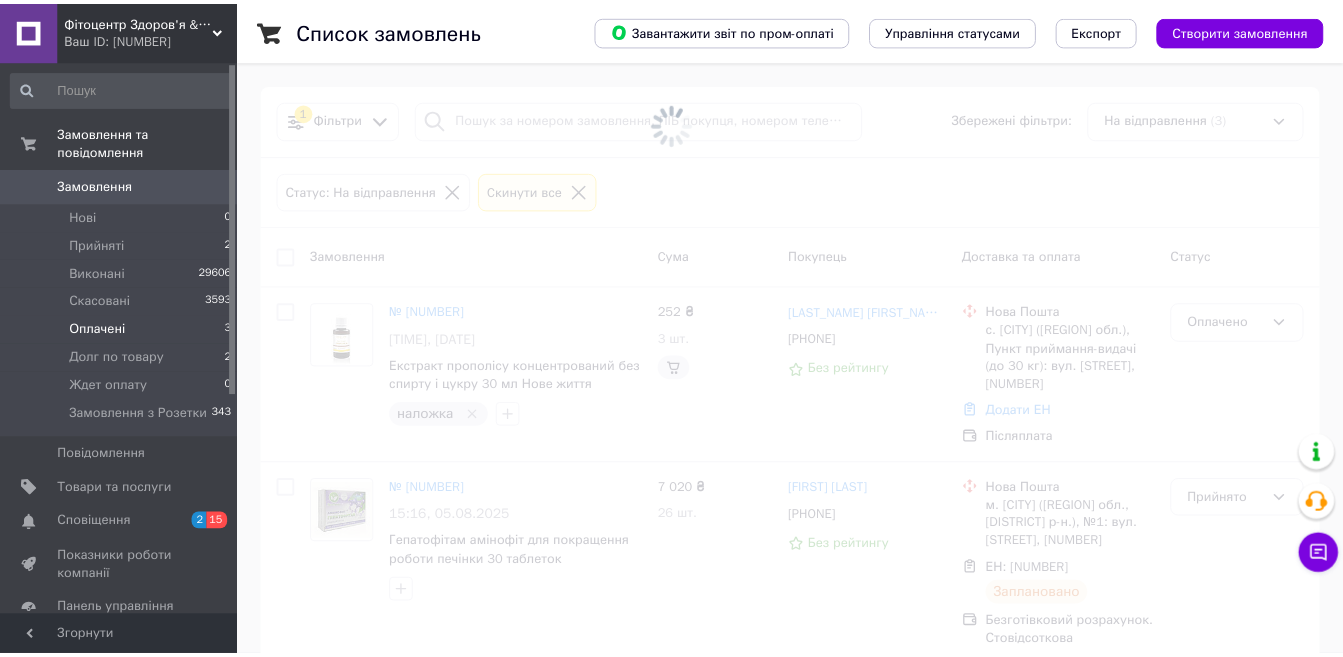 scroll, scrollTop: 700, scrollLeft: 0, axis: vertical 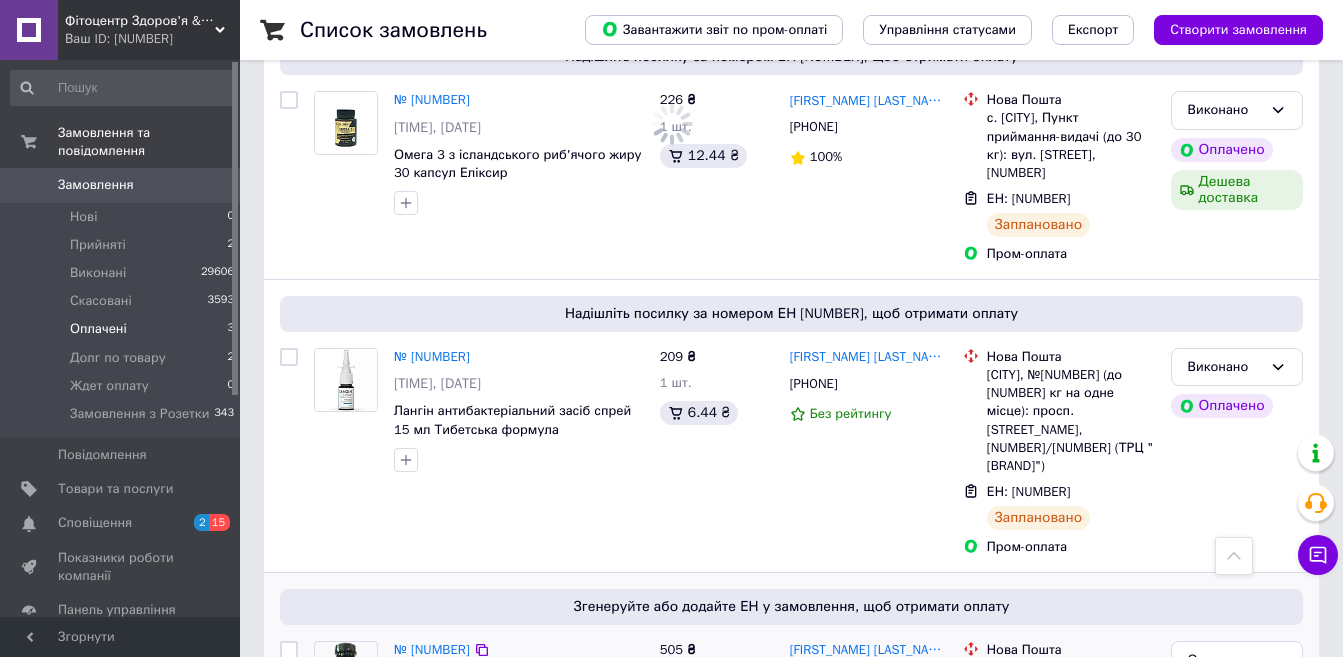 click on "Згенеруйте або додайте ЕН у замовлення, щоб отримати оплату" at bounding box center (791, 607) 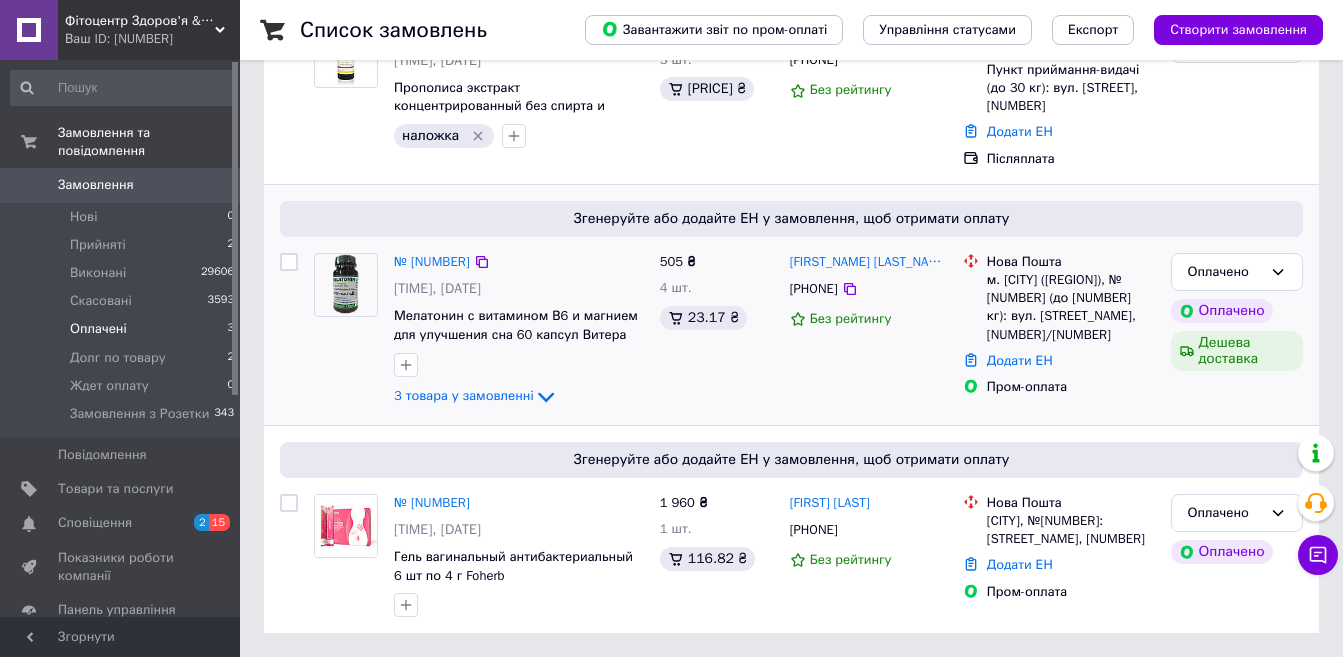 scroll, scrollTop: 0, scrollLeft: 0, axis: both 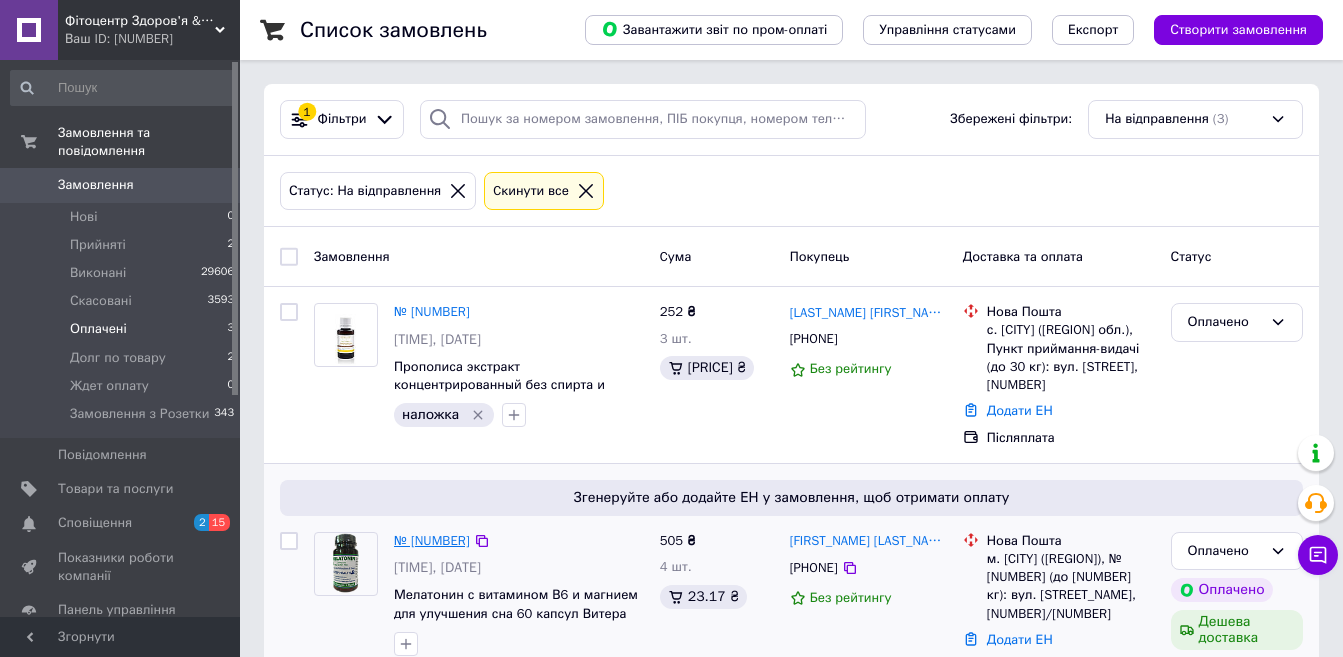 click on "№ [NUMBER]" at bounding box center [432, 540] 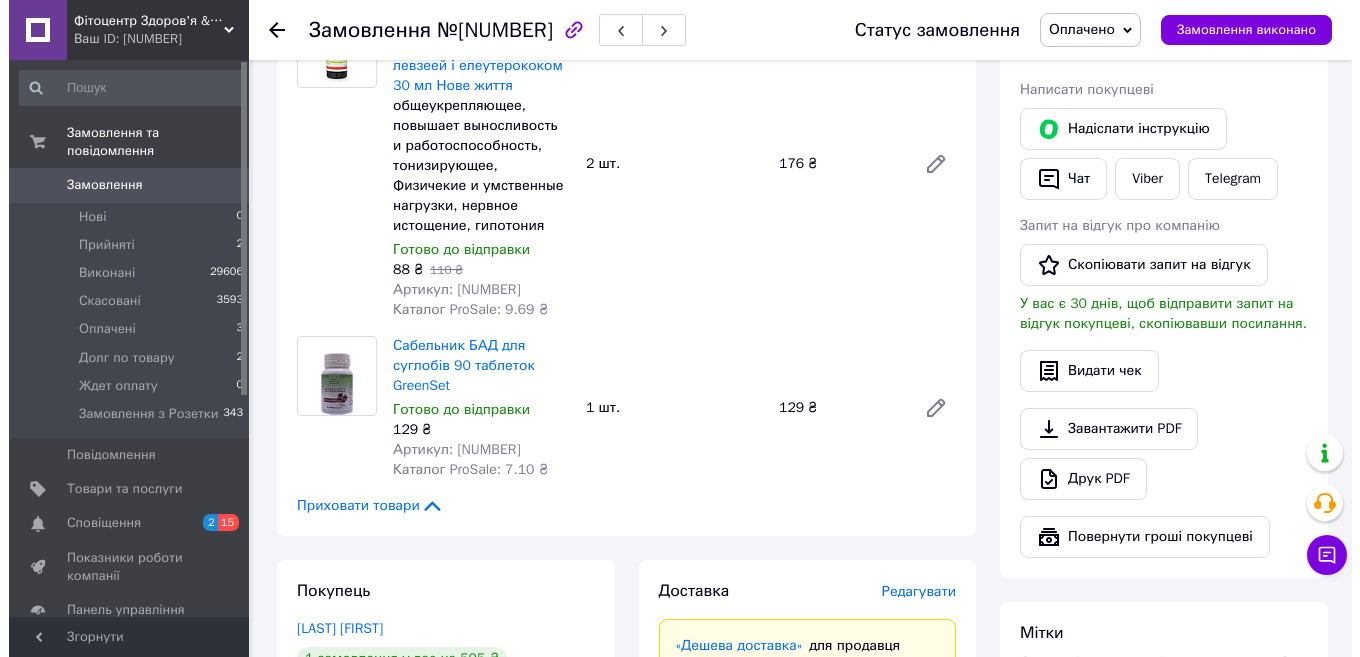 scroll, scrollTop: 500, scrollLeft: 0, axis: vertical 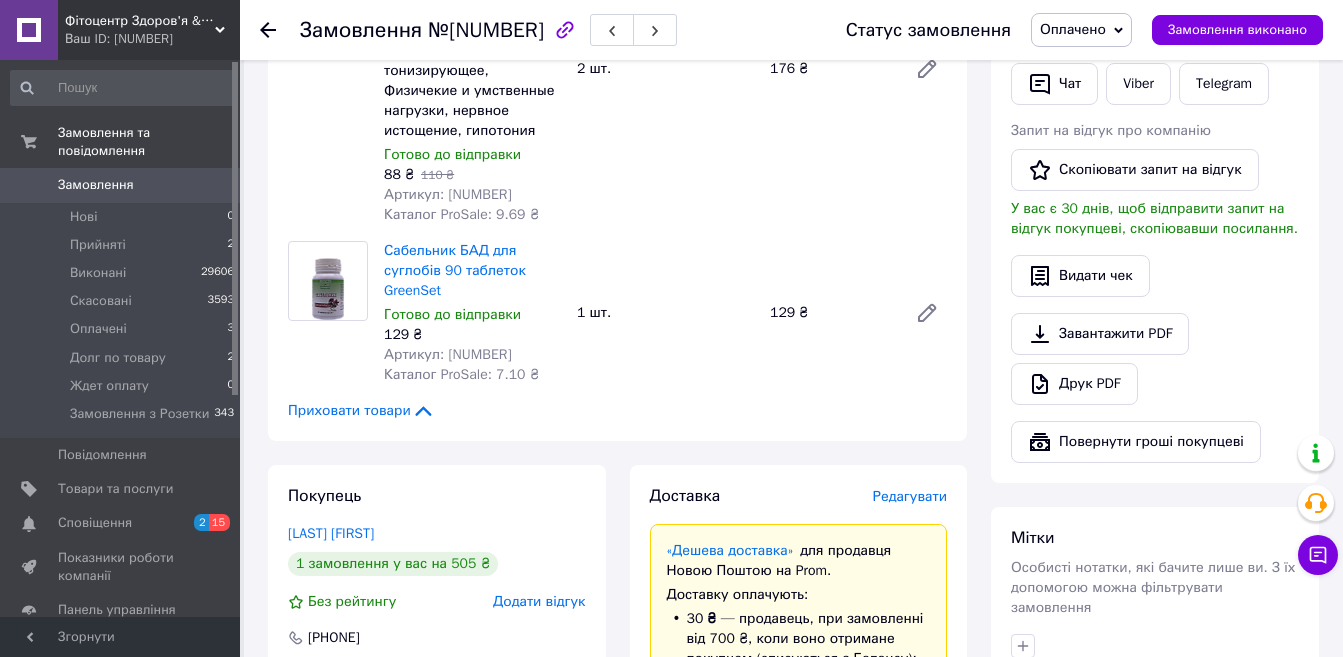 click on "Редагувати" at bounding box center (910, 496) 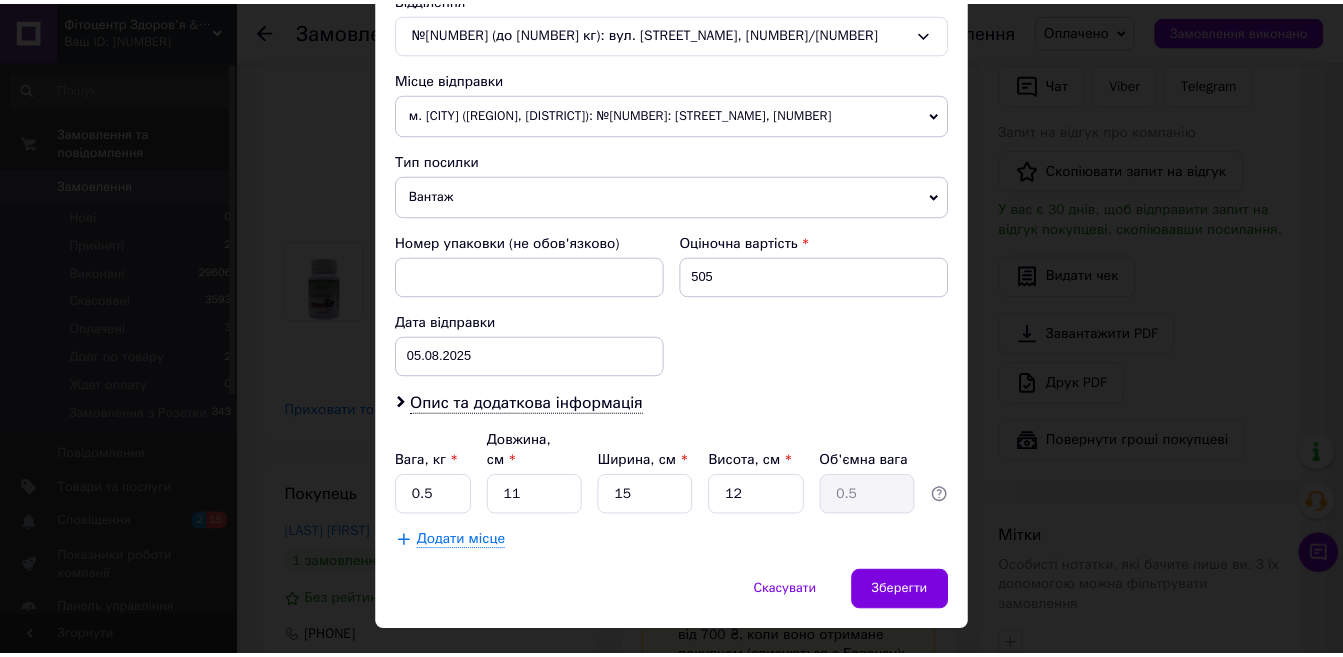 scroll, scrollTop: 671, scrollLeft: 0, axis: vertical 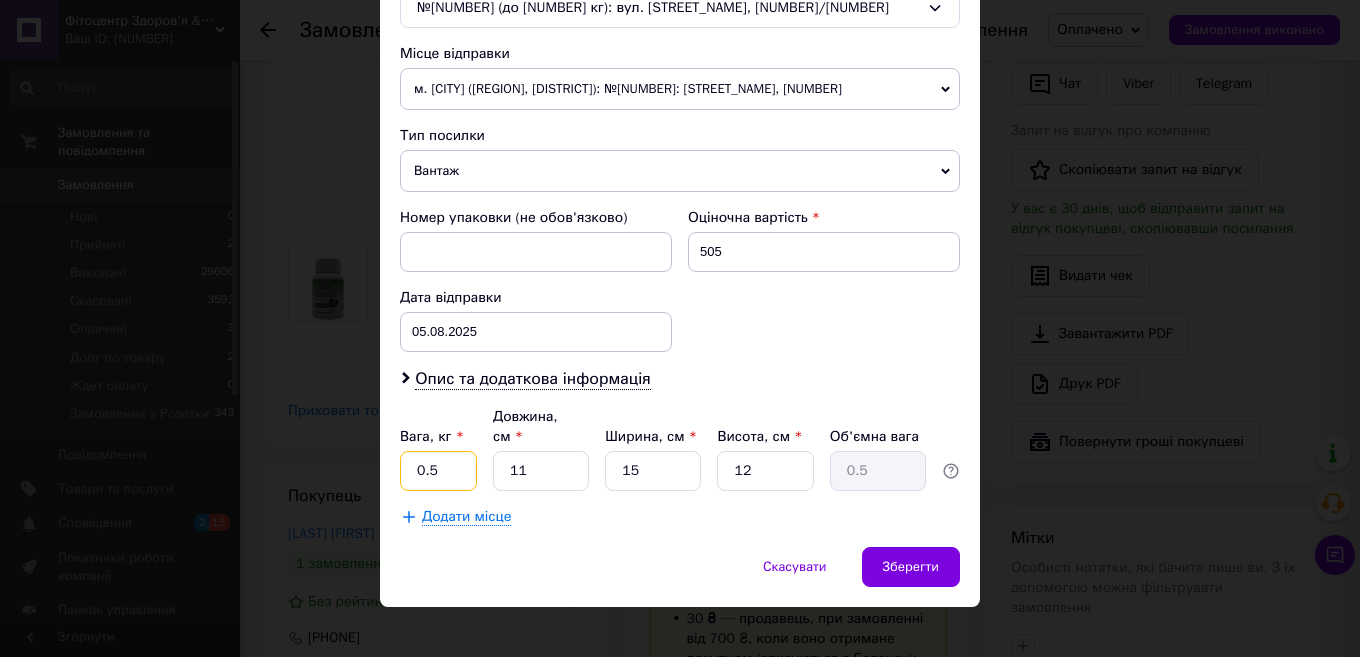 click on "0.5" at bounding box center (438, 471) 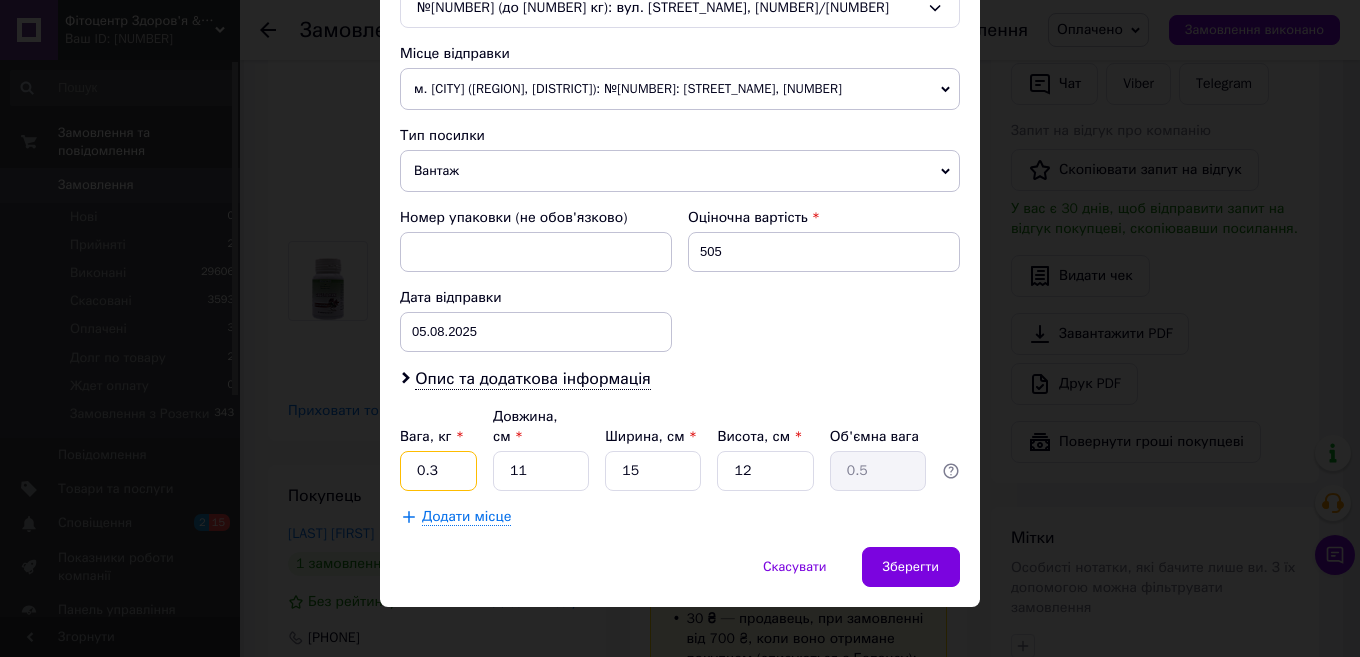 type on "0.3" 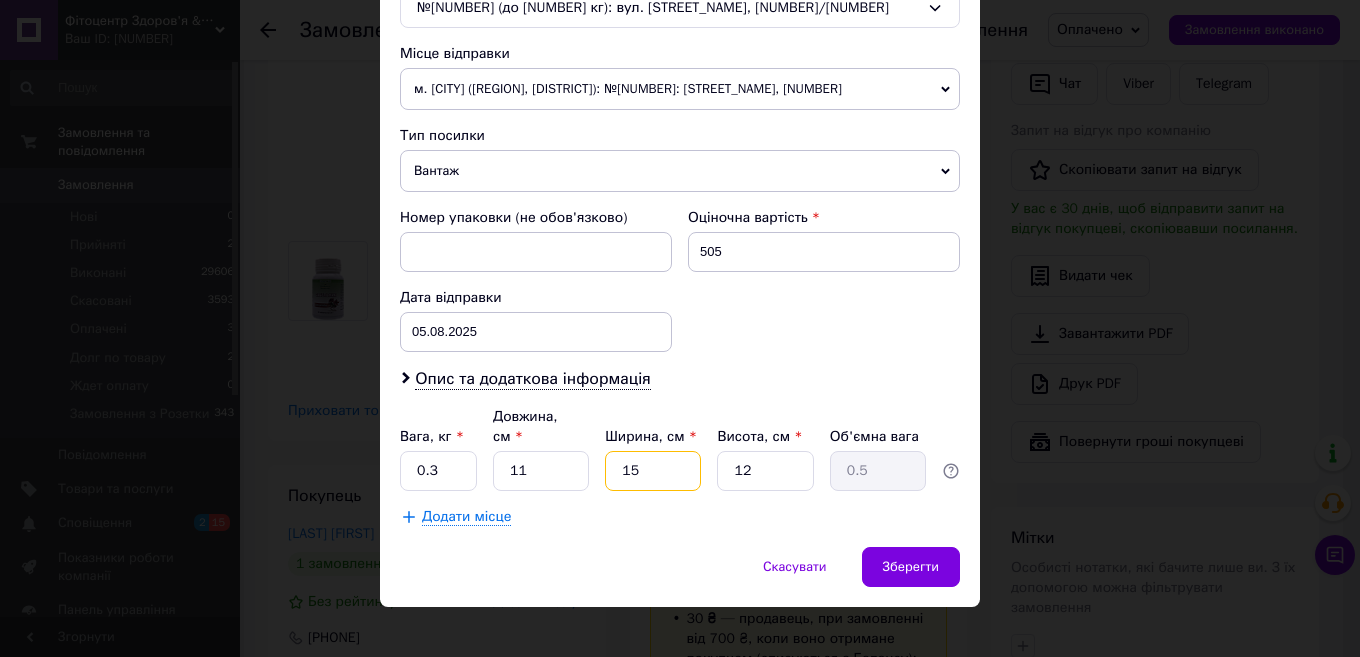 click on "15" at bounding box center (653, 471) 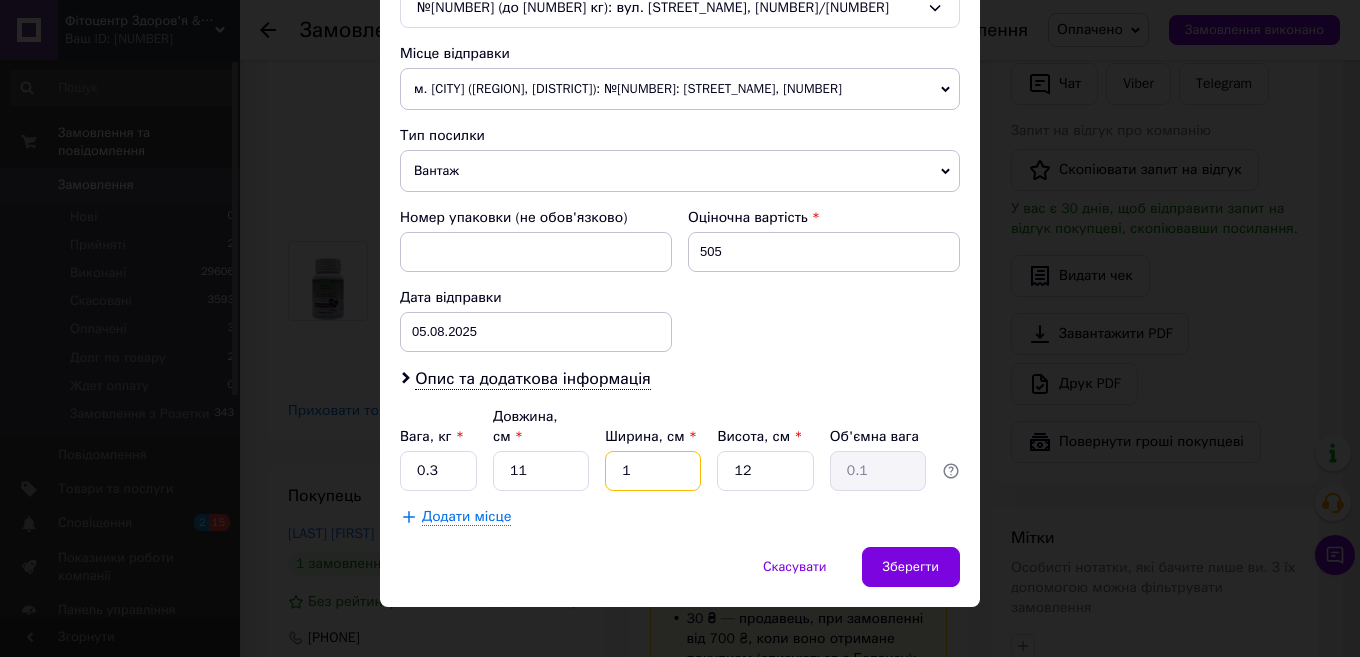 type on "10" 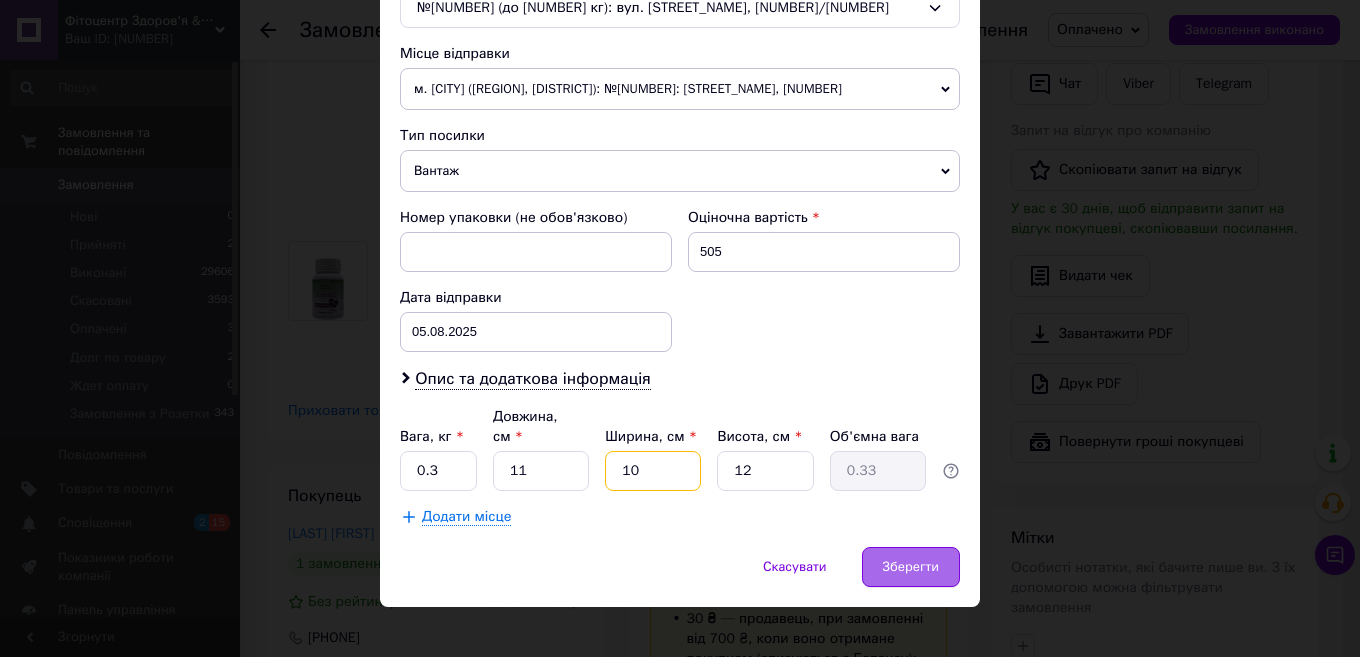 type on "10" 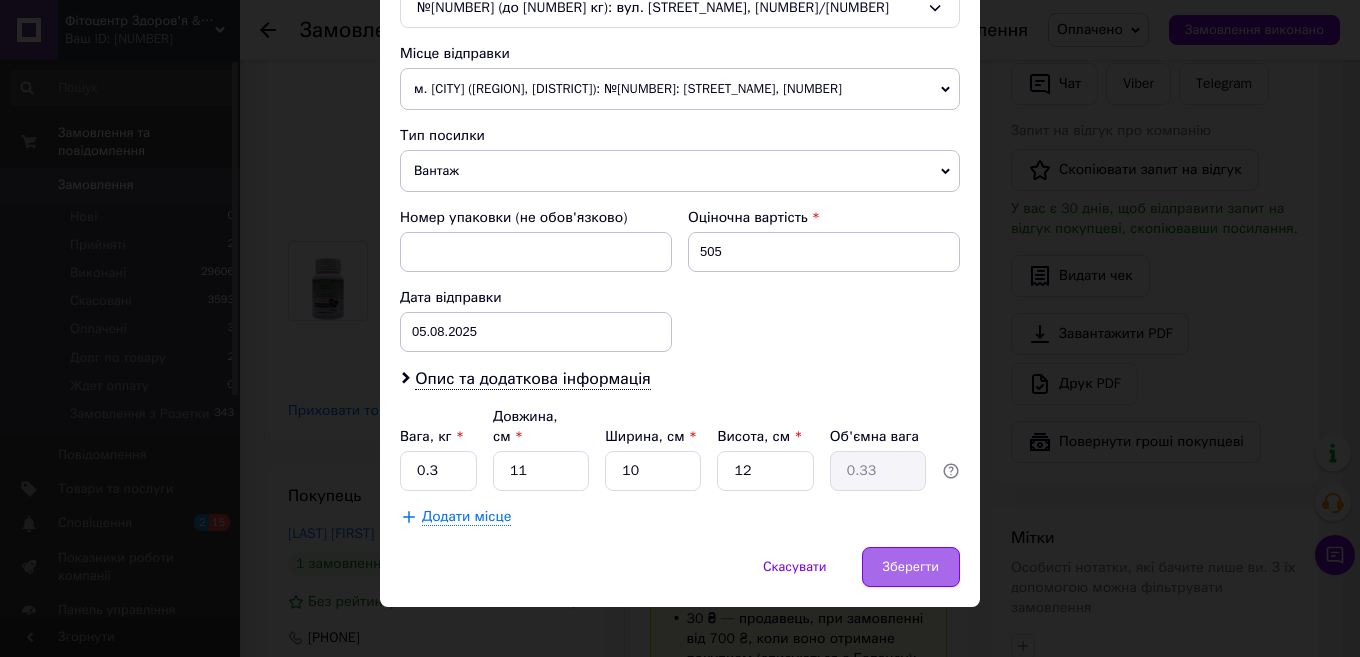 click on "Зберегти" at bounding box center [911, 567] 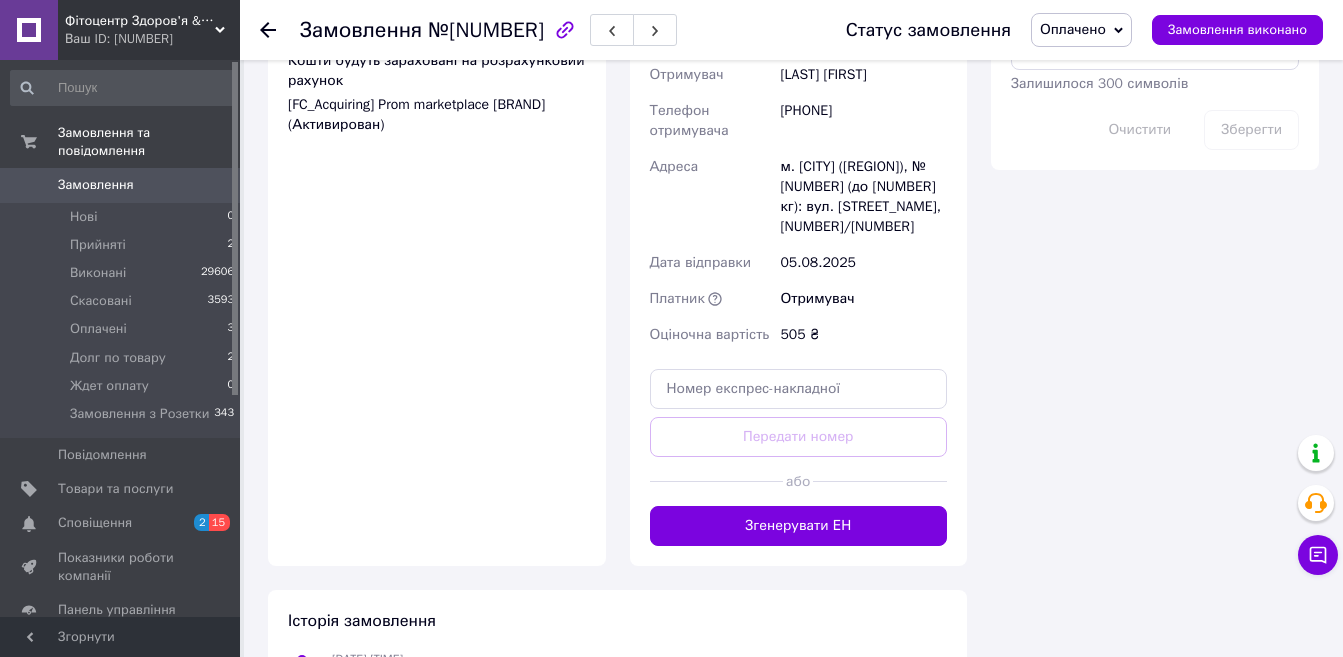 scroll, scrollTop: 1300, scrollLeft: 0, axis: vertical 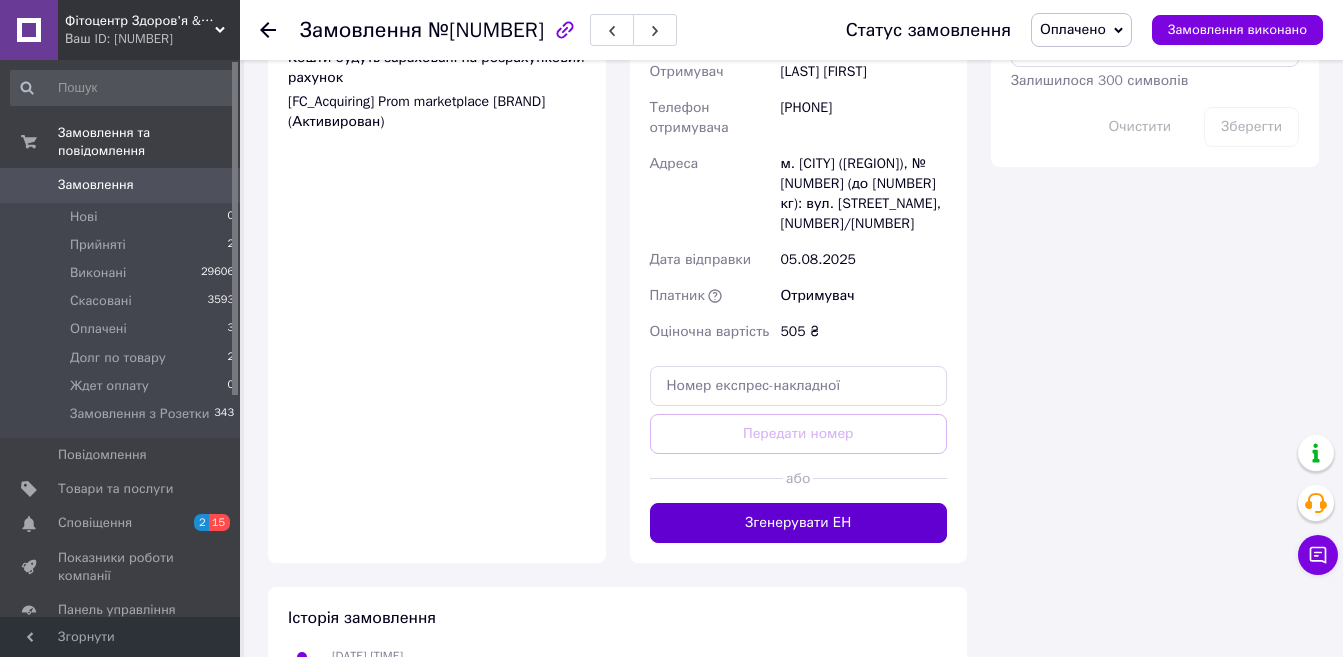 click on "Згенерувати ЕН" at bounding box center [799, 523] 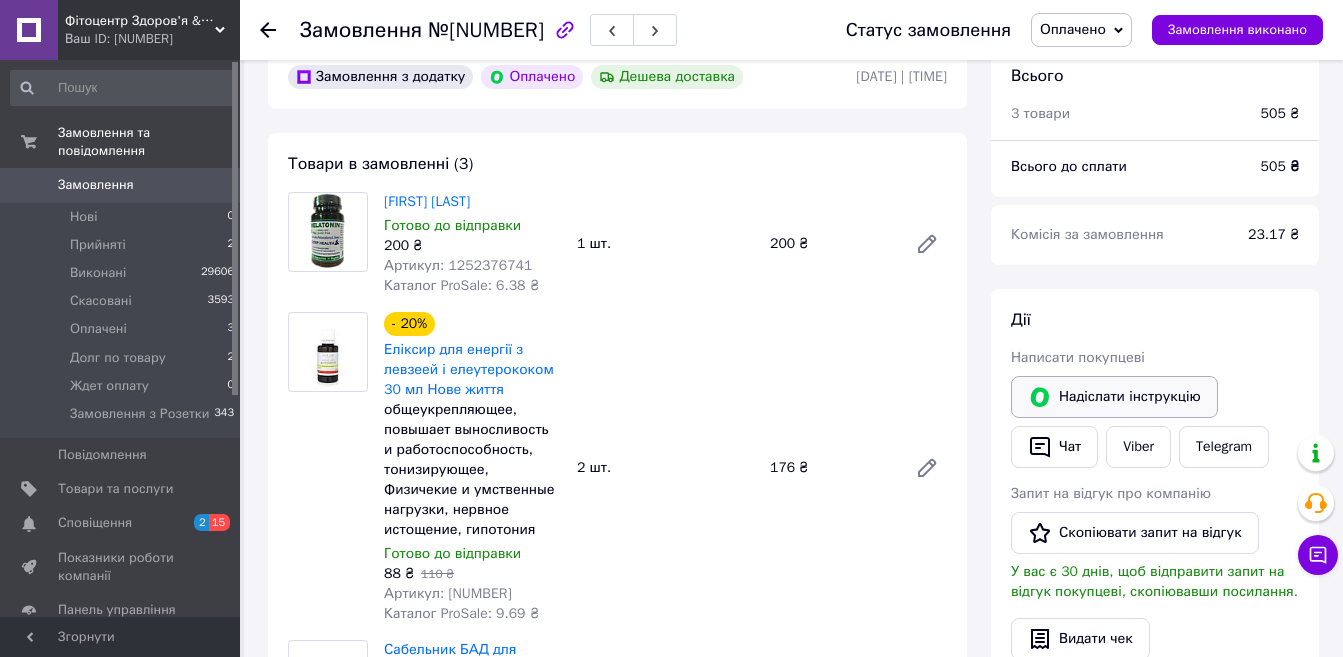 scroll, scrollTop: 100, scrollLeft: 0, axis: vertical 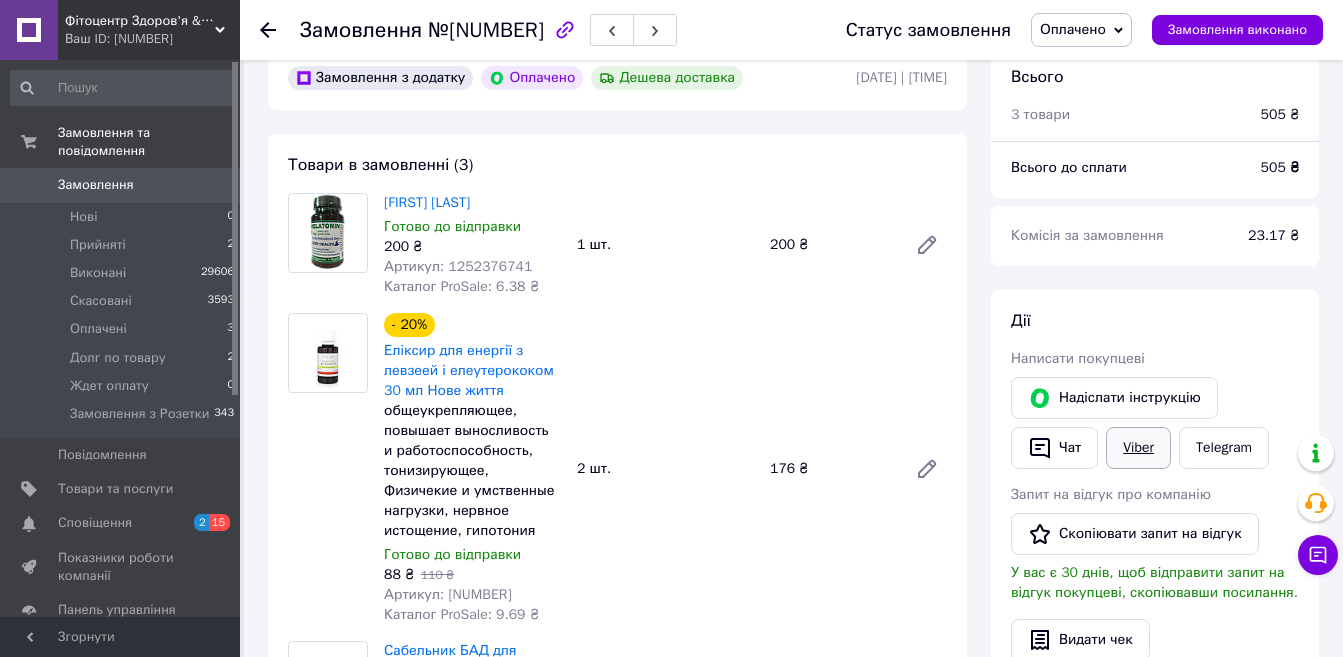 click on "Viber" at bounding box center (1138, 448) 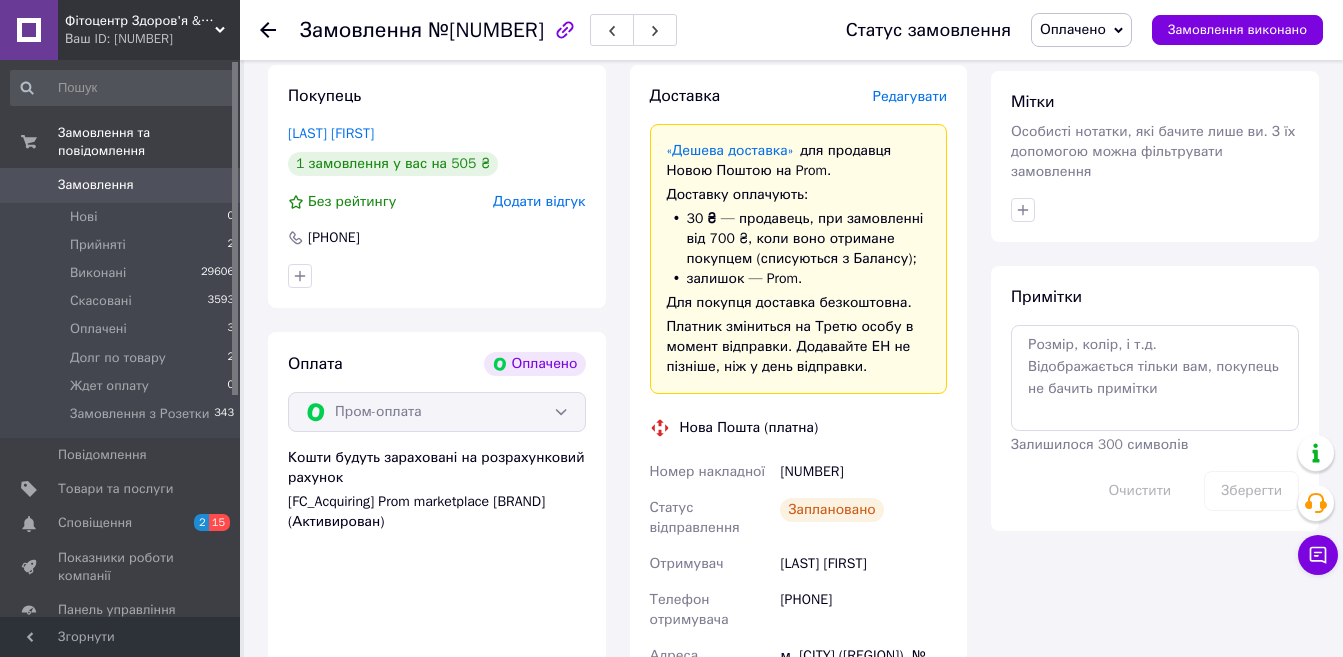scroll, scrollTop: 1200, scrollLeft: 0, axis: vertical 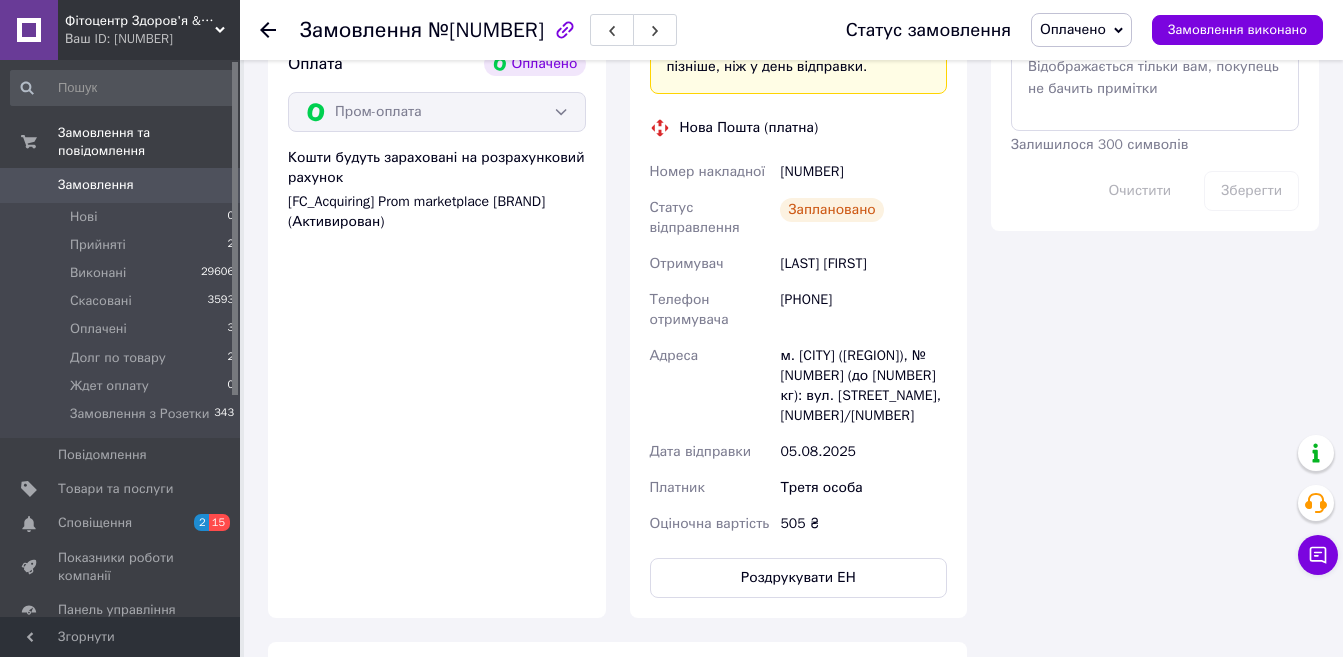click on "[NUMBER]" at bounding box center (863, 172) 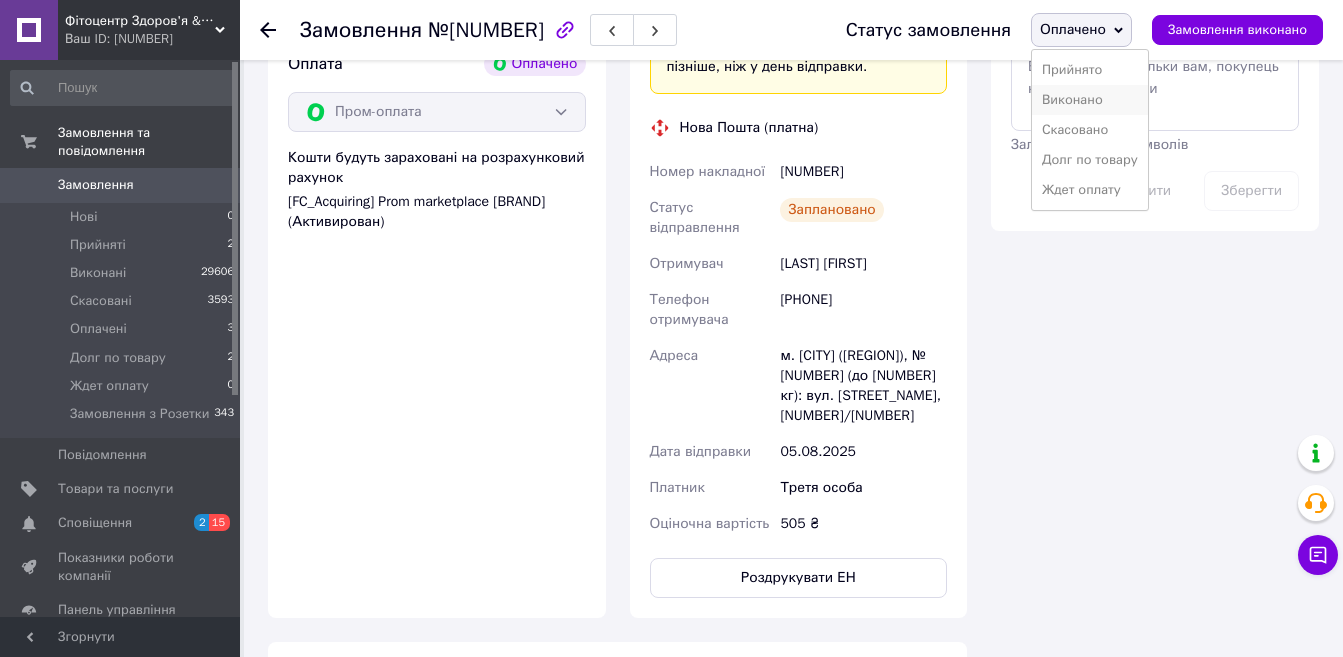 click on "Виконано" at bounding box center (1090, 100) 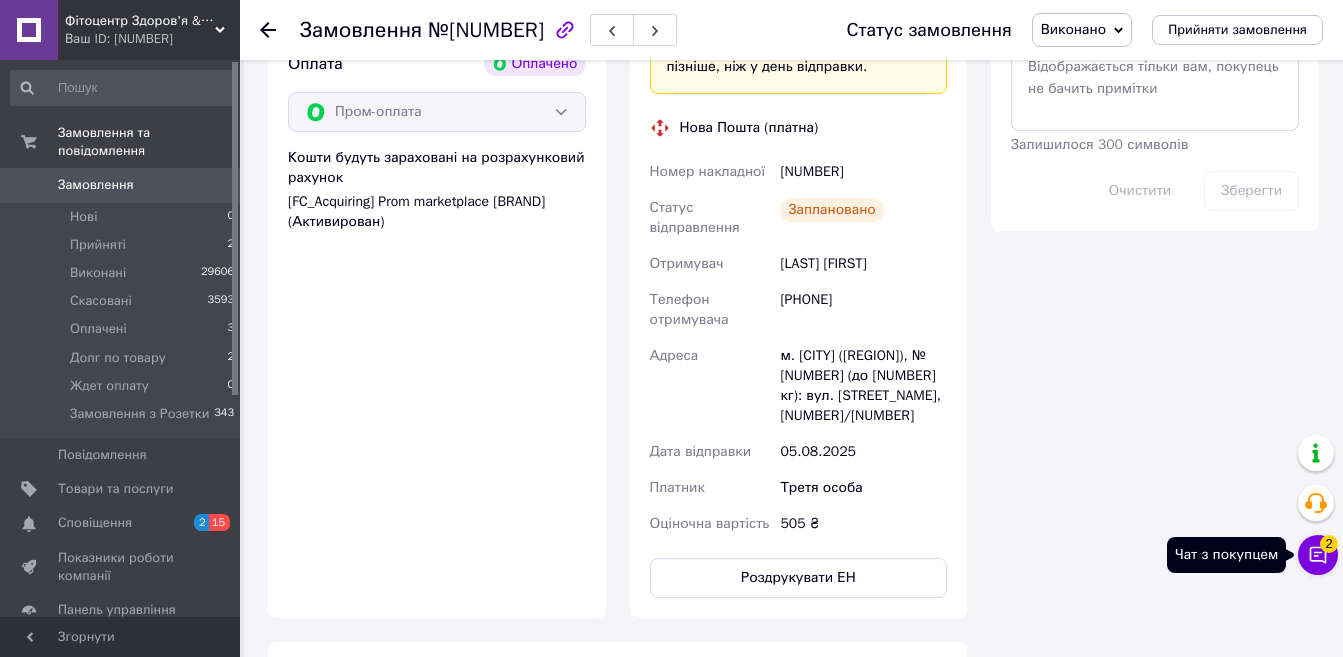 click 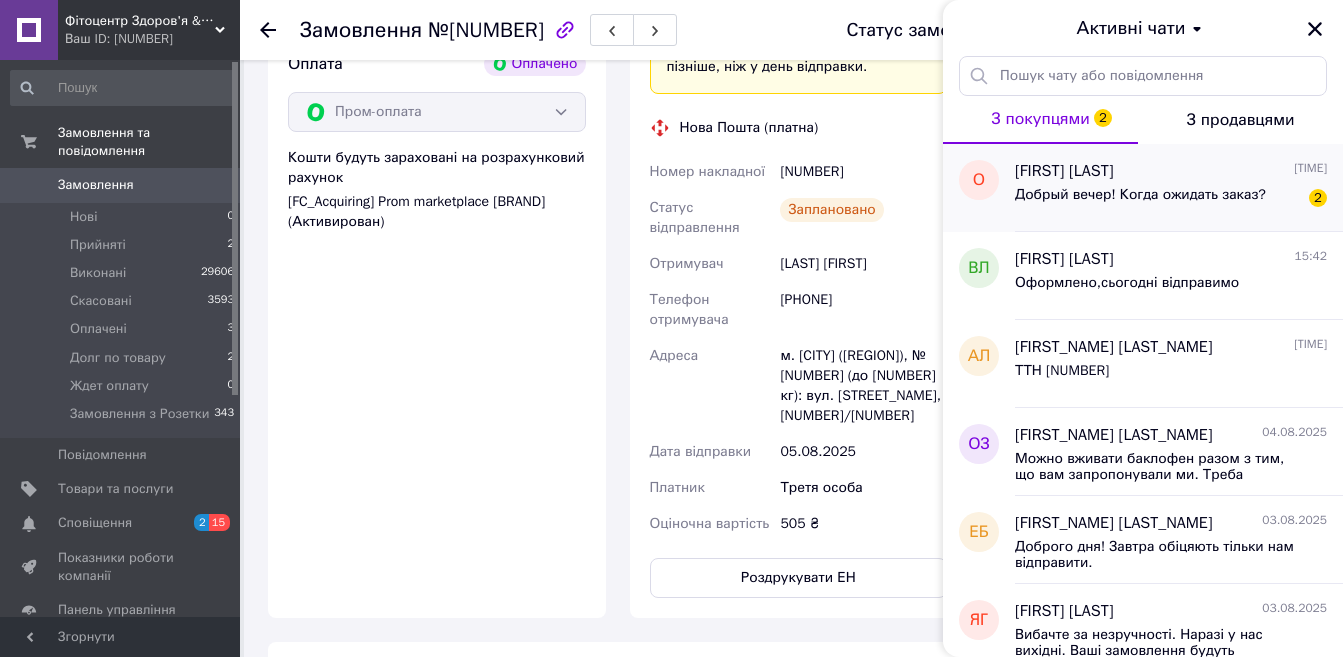 click on "[FIRST] [LAST] [TIME]" at bounding box center (1171, 171) 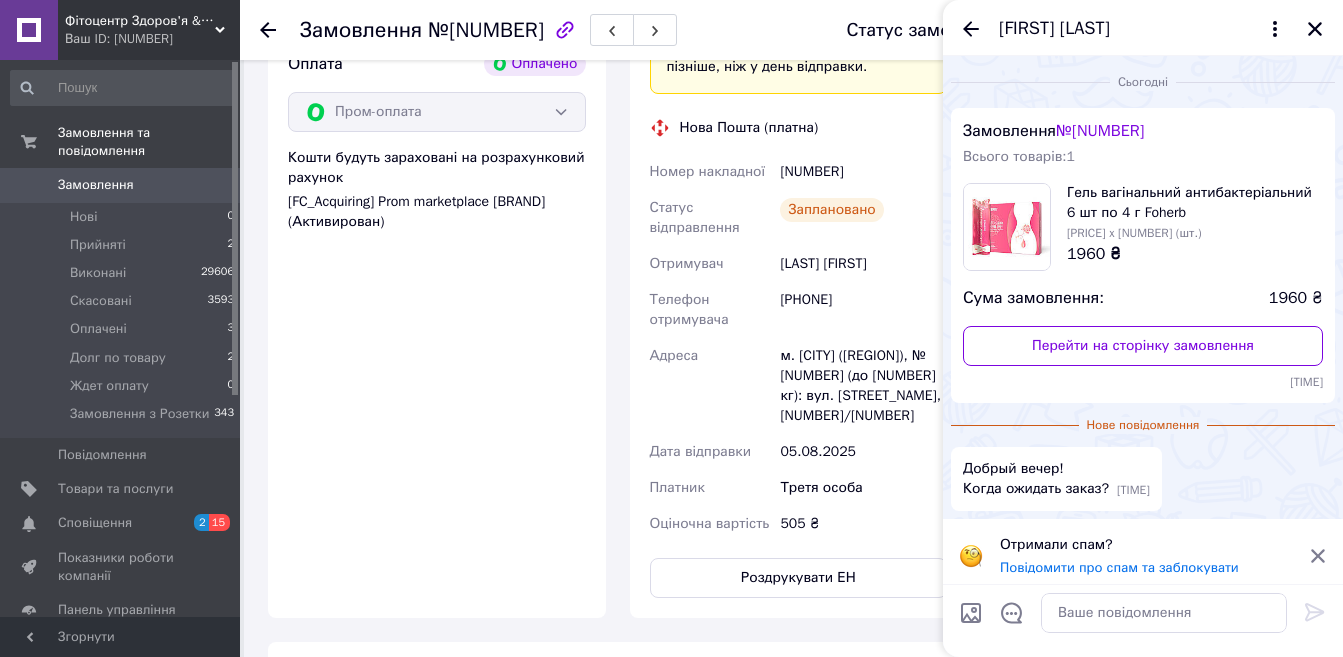 scroll, scrollTop: 8, scrollLeft: 0, axis: vertical 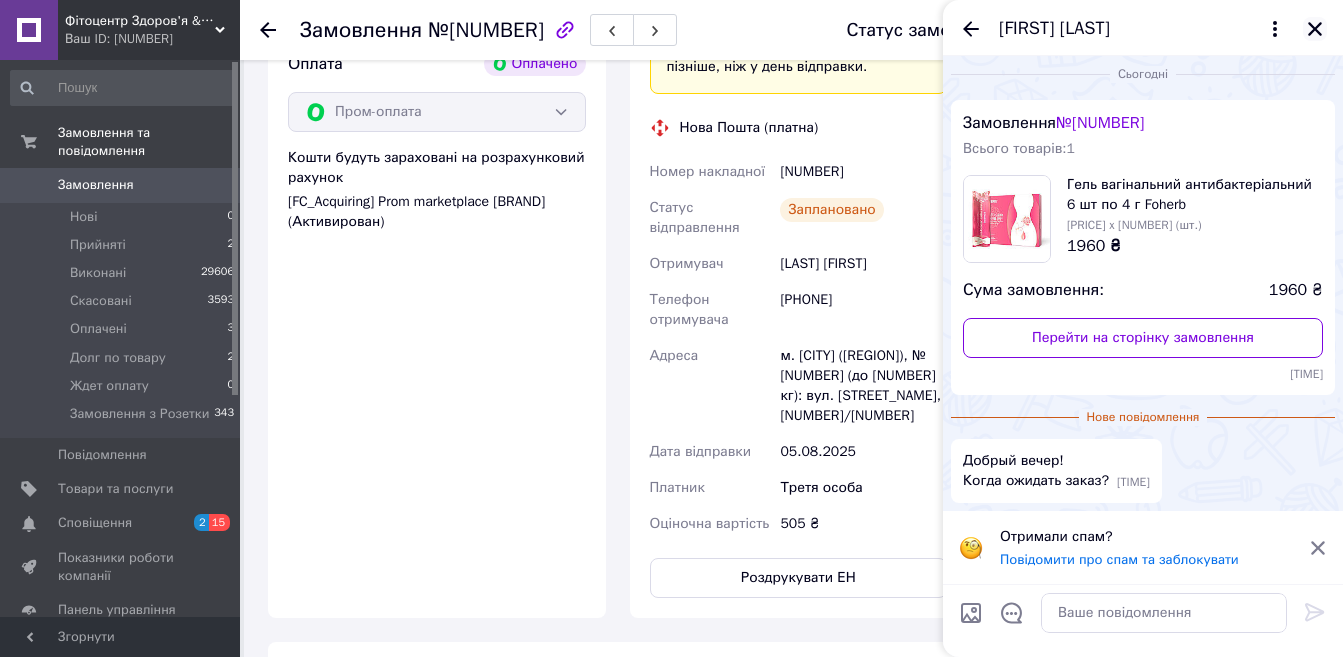 click 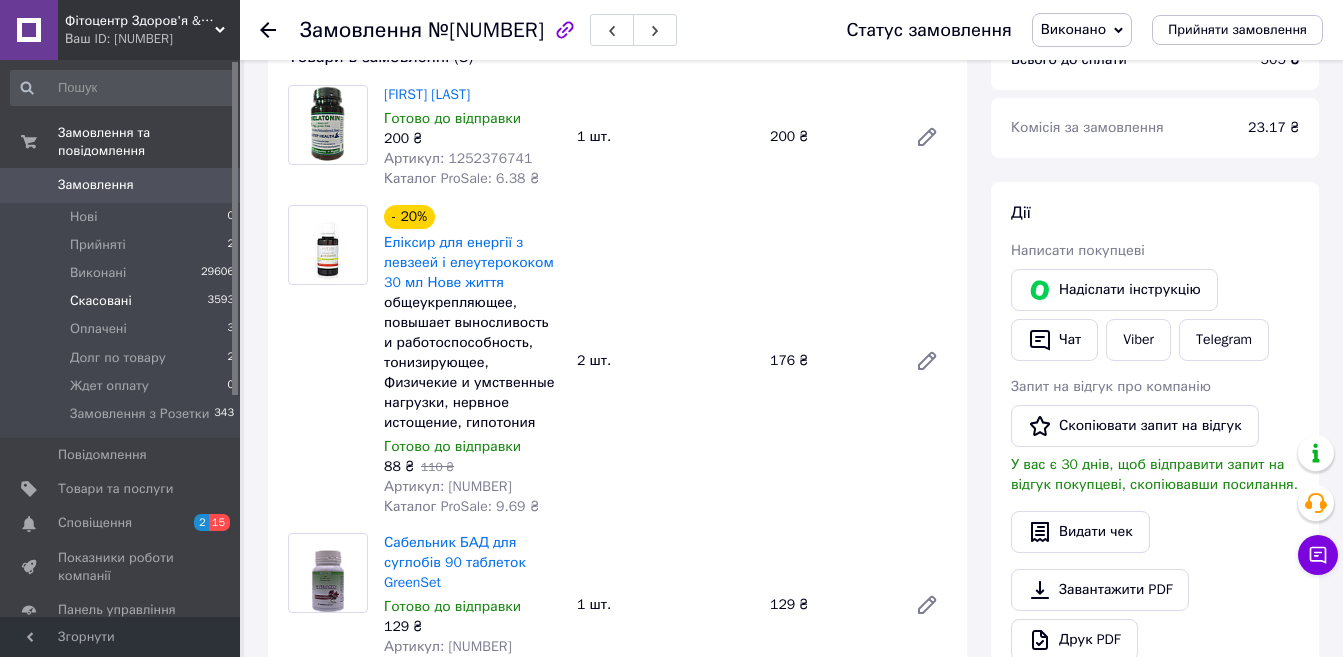 scroll, scrollTop: 200, scrollLeft: 0, axis: vertical 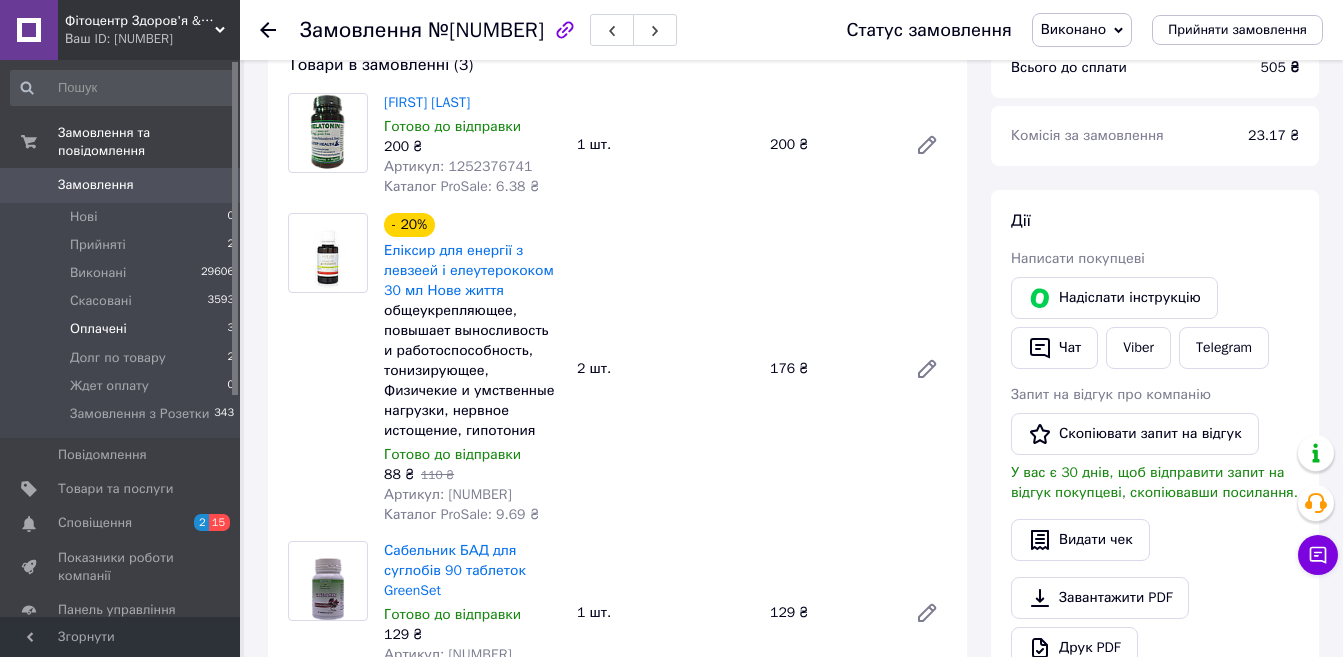 click on "Оплачені 3" at bounding box center (123, 329) 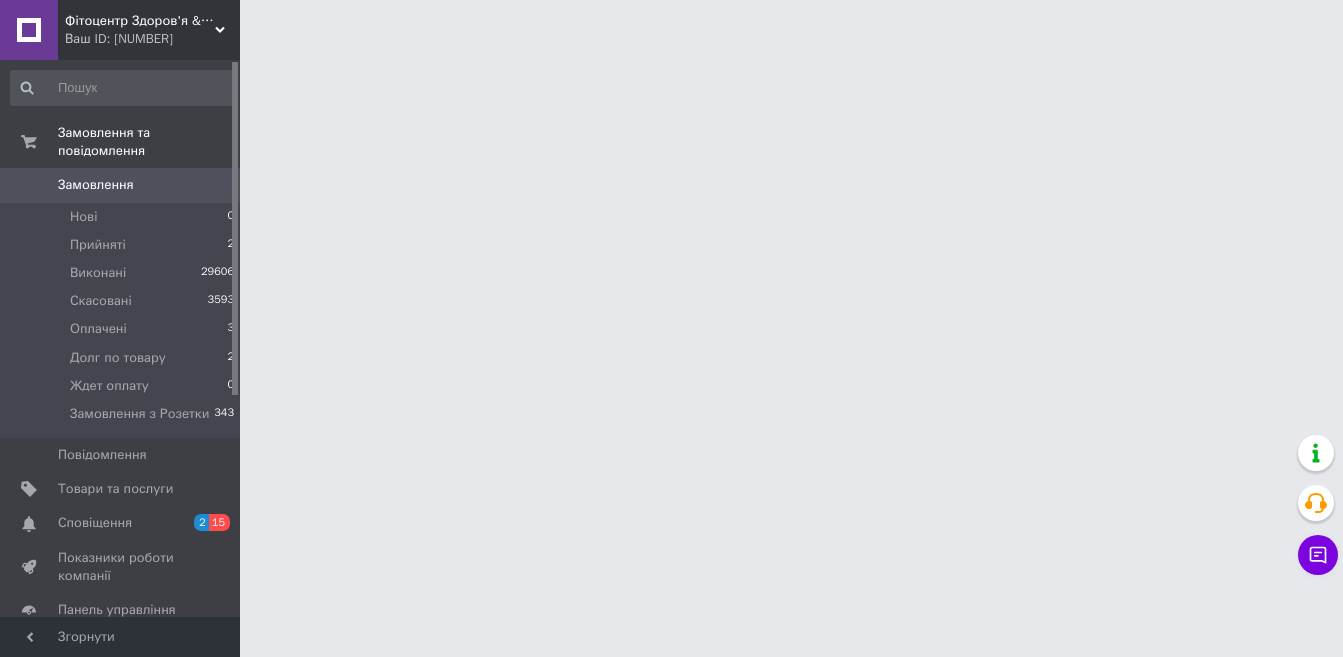 scroll, scrollTop: 0, scrollLeft: 0, axis: both 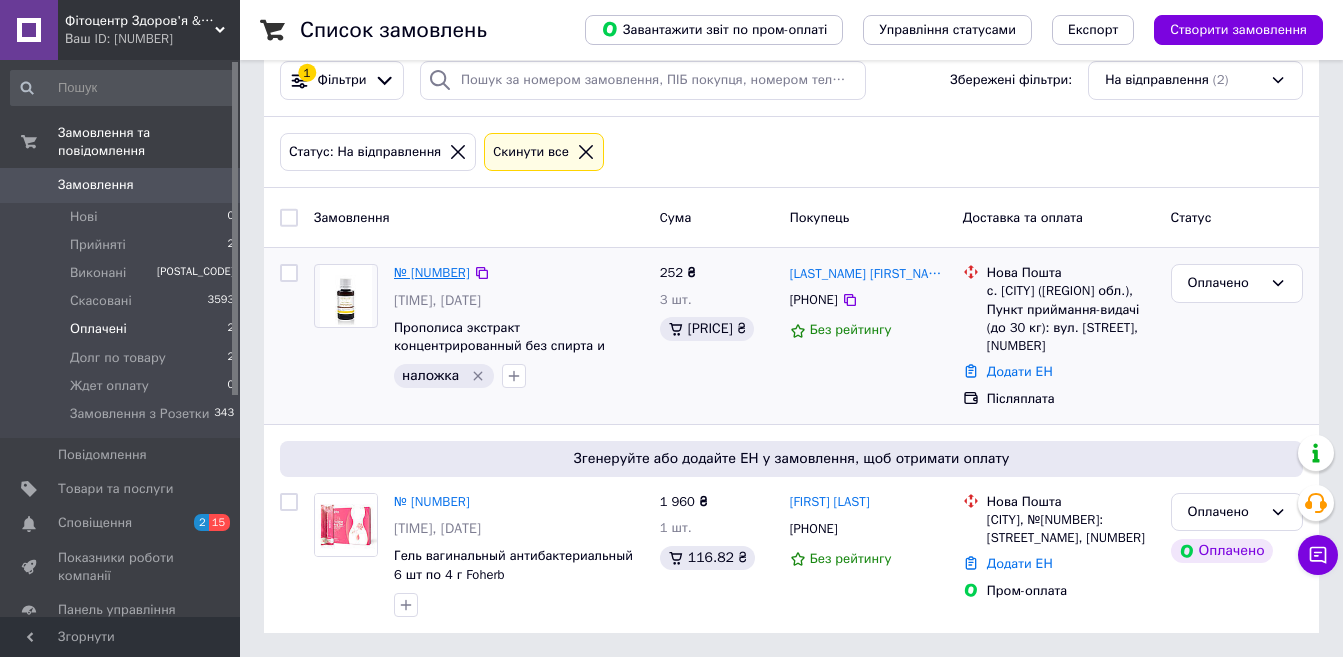click on "№ [NUMBER]" at bounding box center (432, 272) 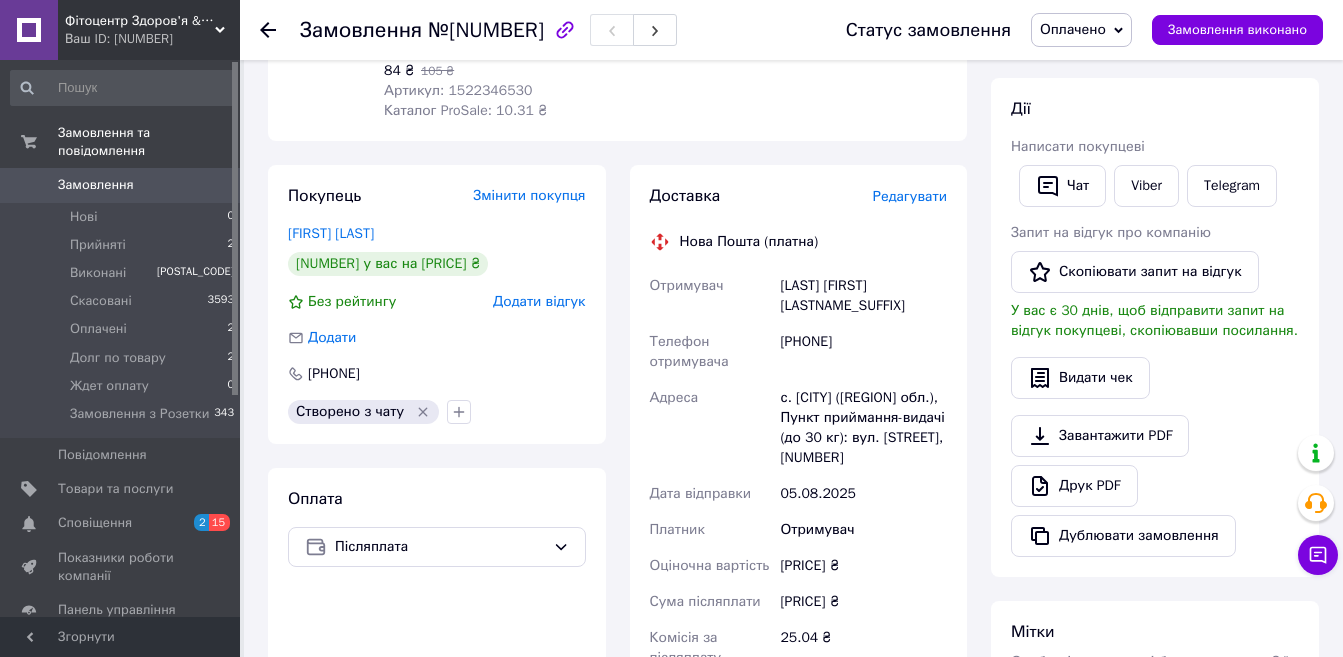 scroll, scrollTop: 400, scrollLeft: 0, axis: vertical 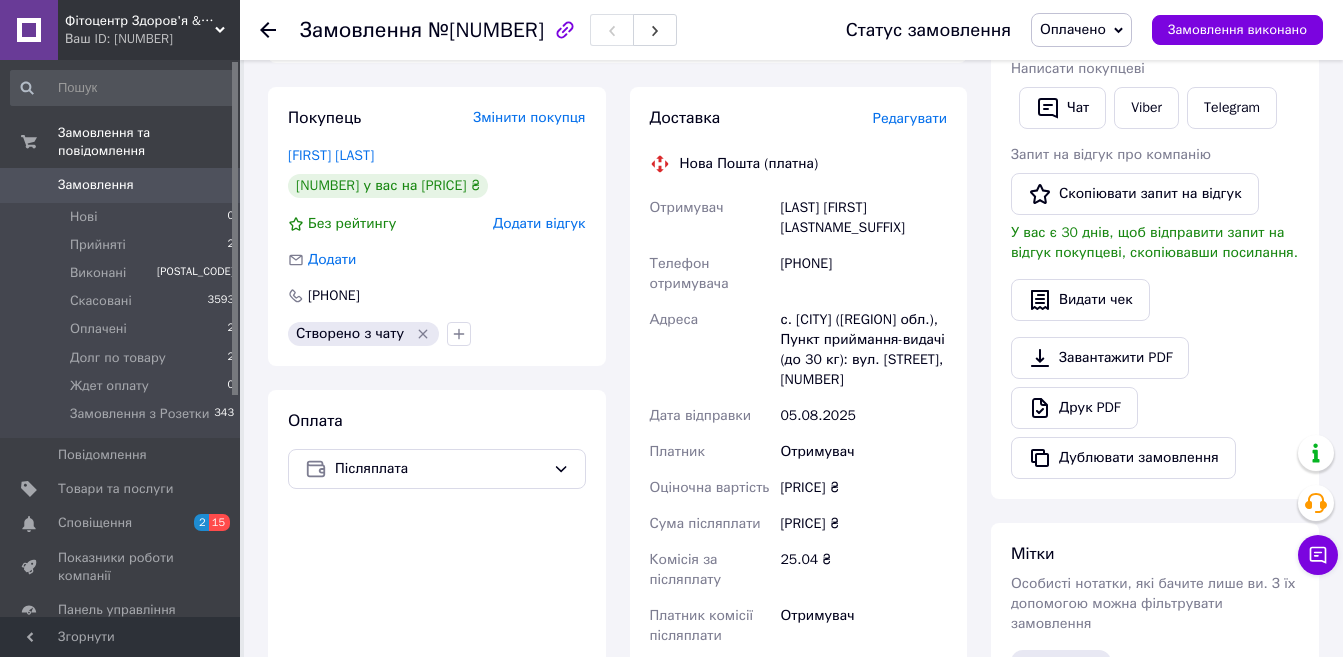 drag, startPoint x: 897, startPoint y: 261, endPoint x: 781, endPoint y: 260, distance: 116.00431 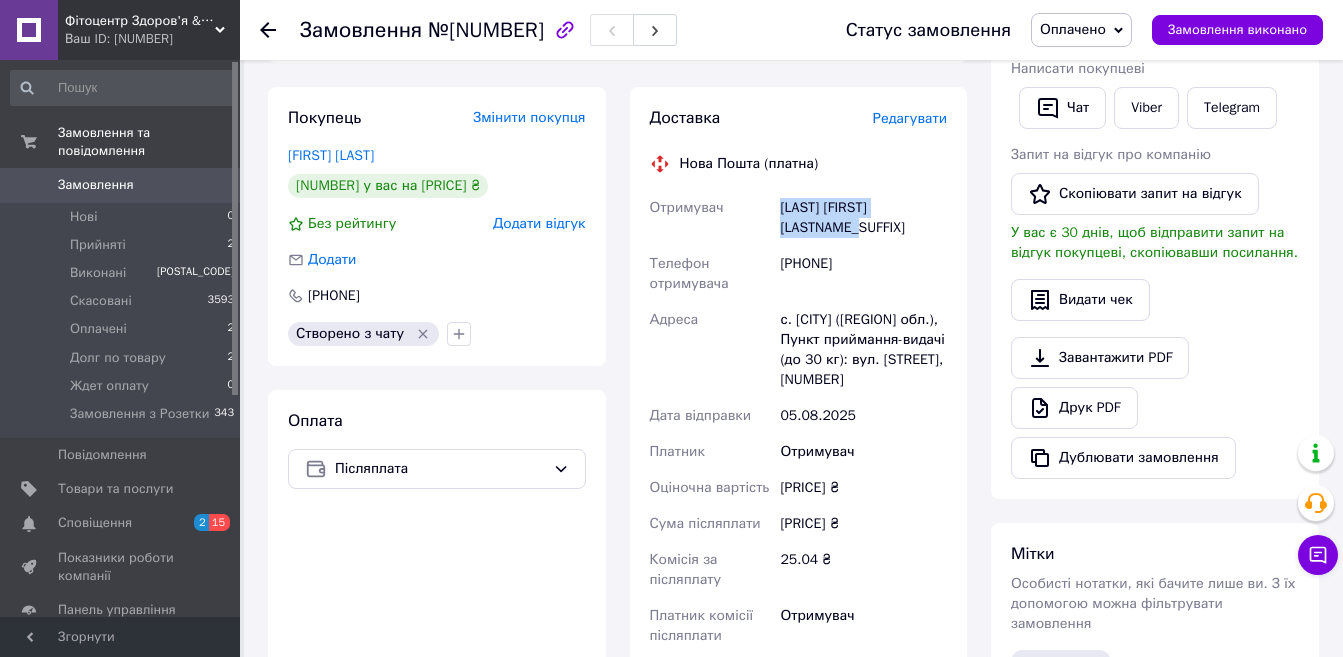 drag, startPoint x: 778, startPoint y: 207, endPoint x: 853, endPoint y: 229, distance: 78.160095 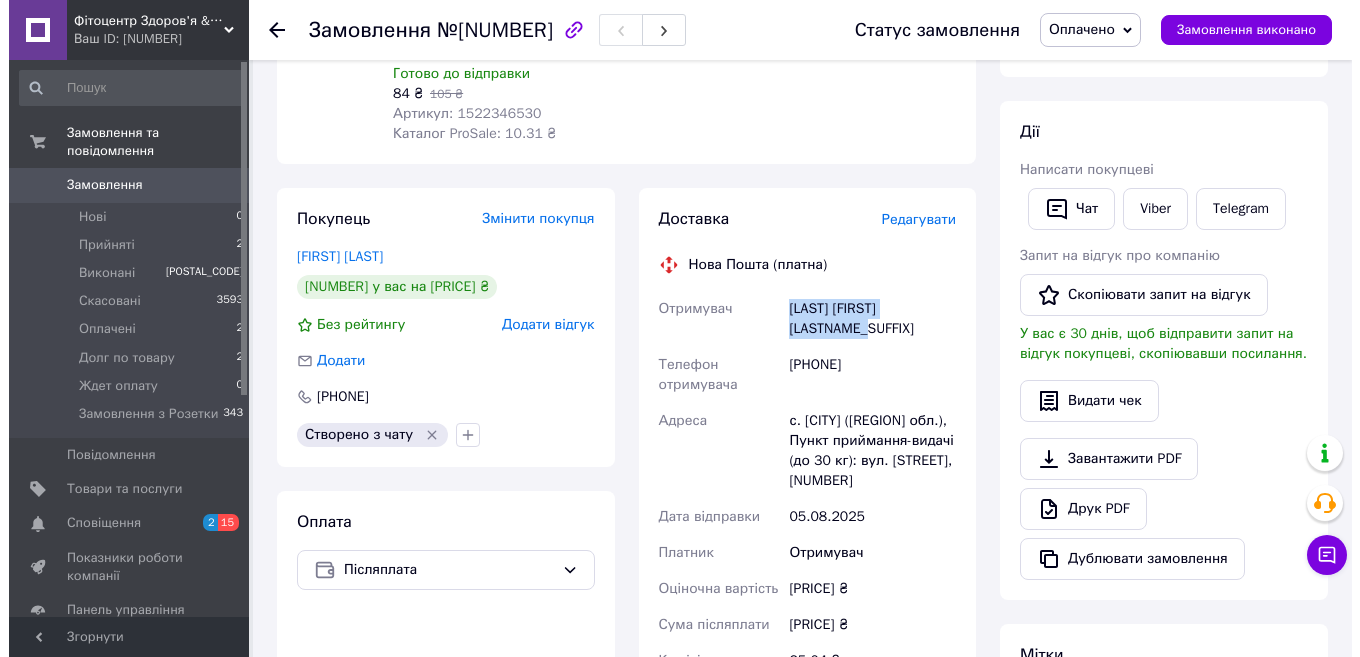 scroll, scrollTop: 100, scrollLeft: 0, axis: vertical 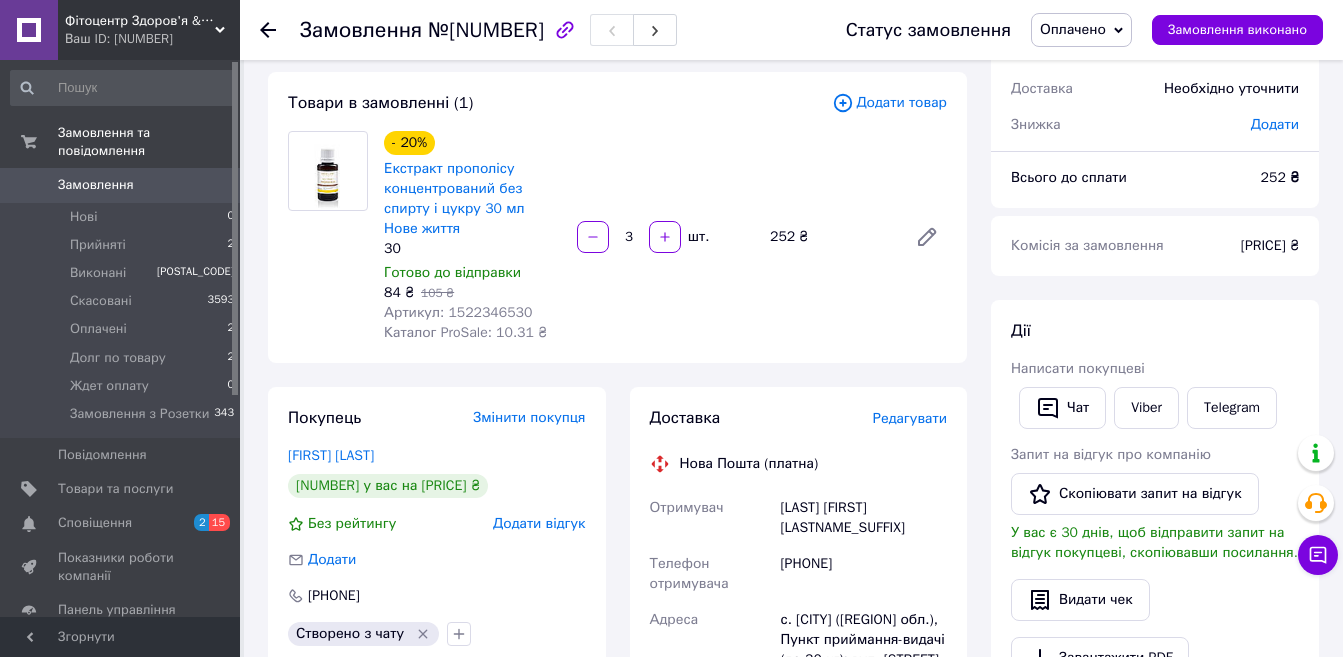 click on "Редагувати" at bounding box center [910, 418] 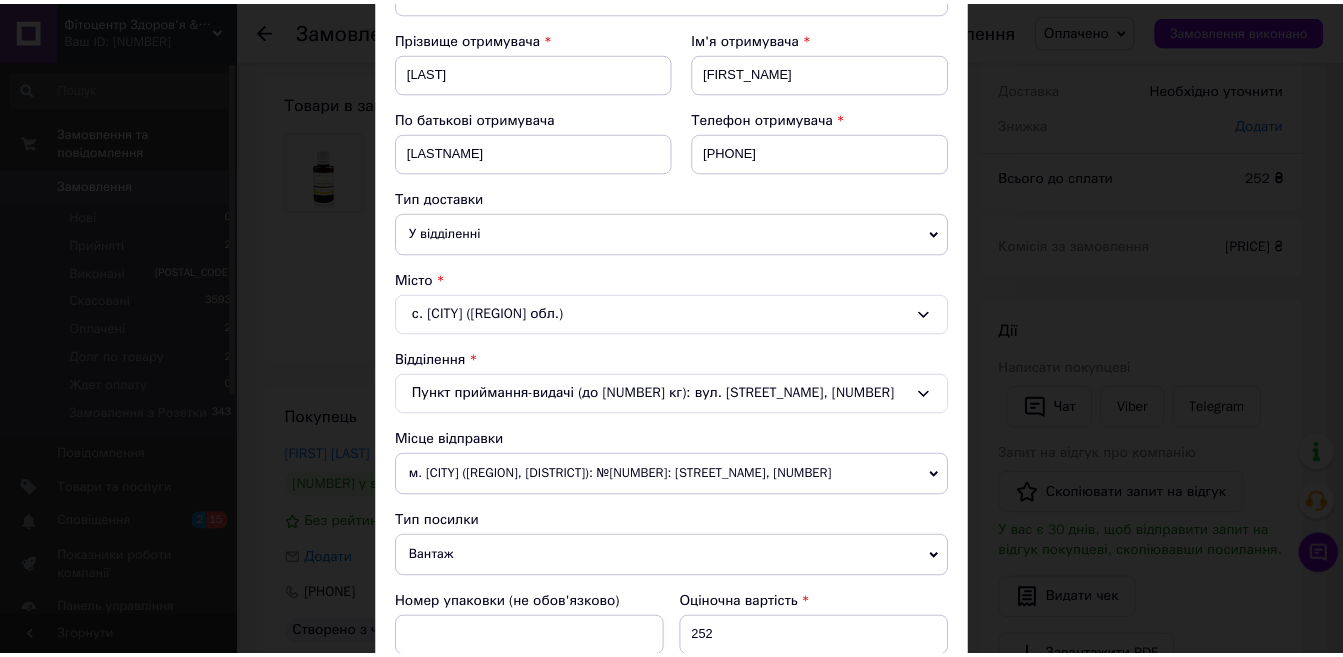 scroll, scrollTop: 0, scrollLeft: 0, axis: both 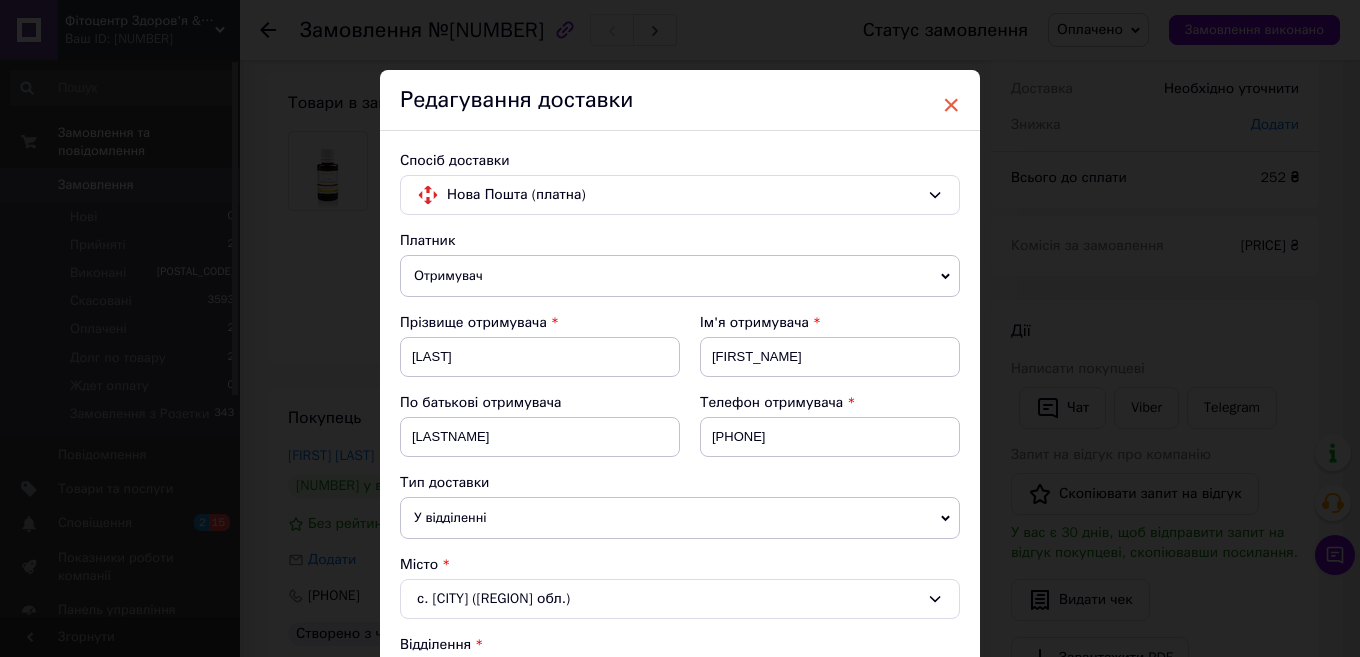click on "×" at bounding box center (951, 105) 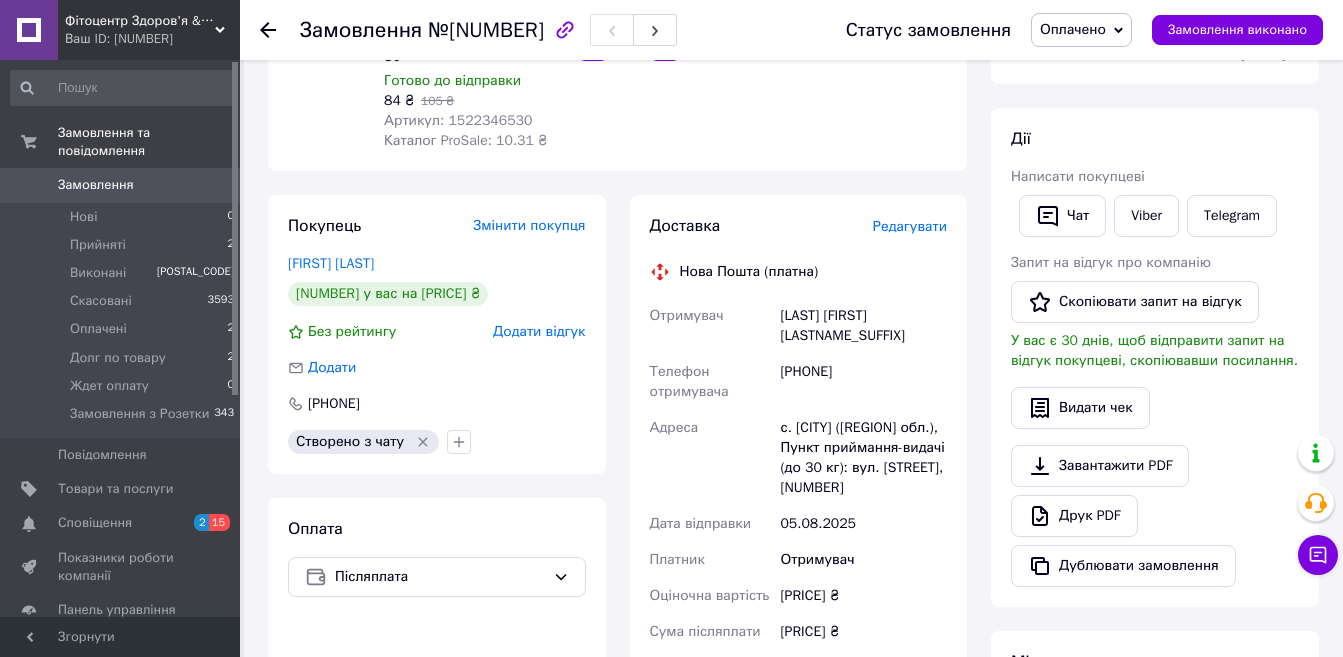 scroll, scrollTop: 800, scrollLeft: 0, axis: vertical 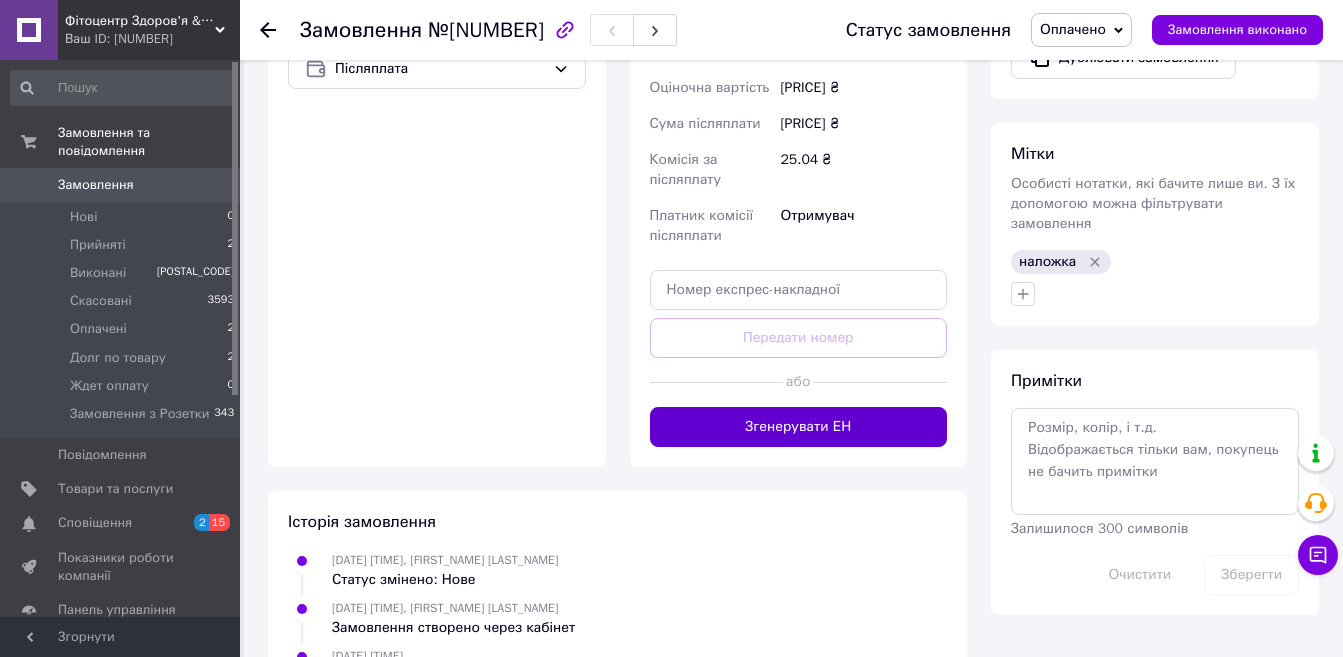 click on "Згенерувати ЕН" at bounding box center [799, 427] 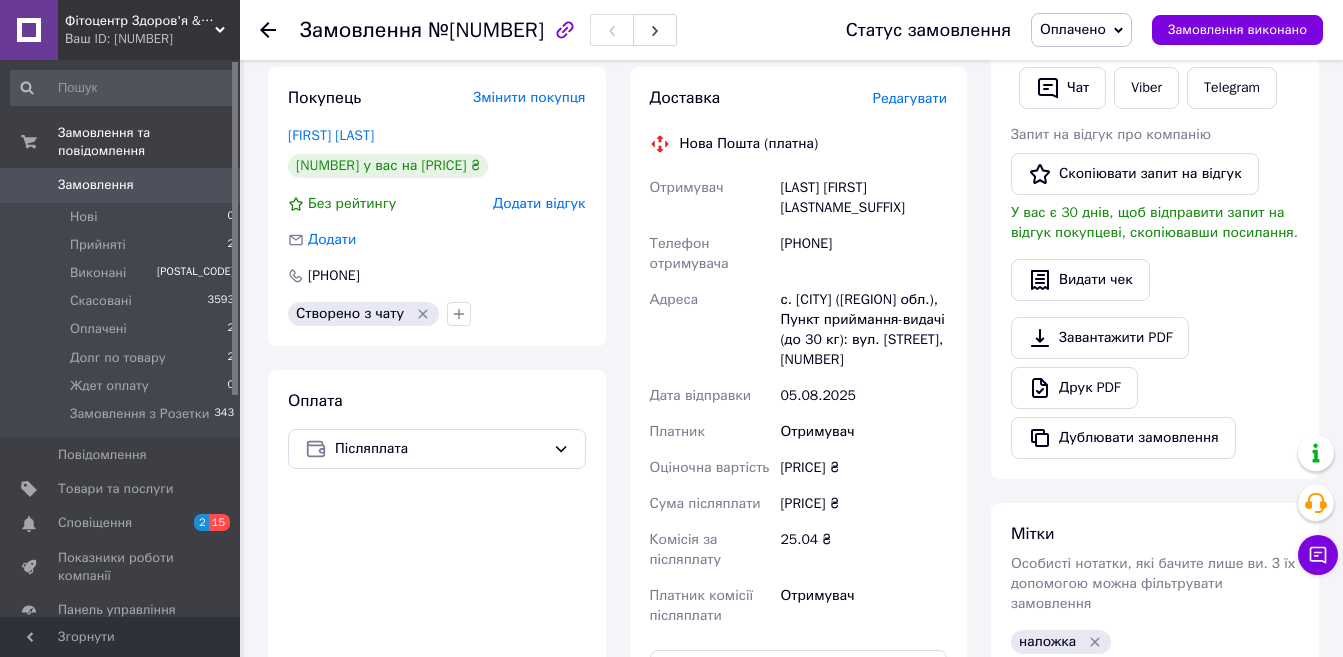 scroll, scrollTop: 400, scrollLeft: 0, axis: vertical 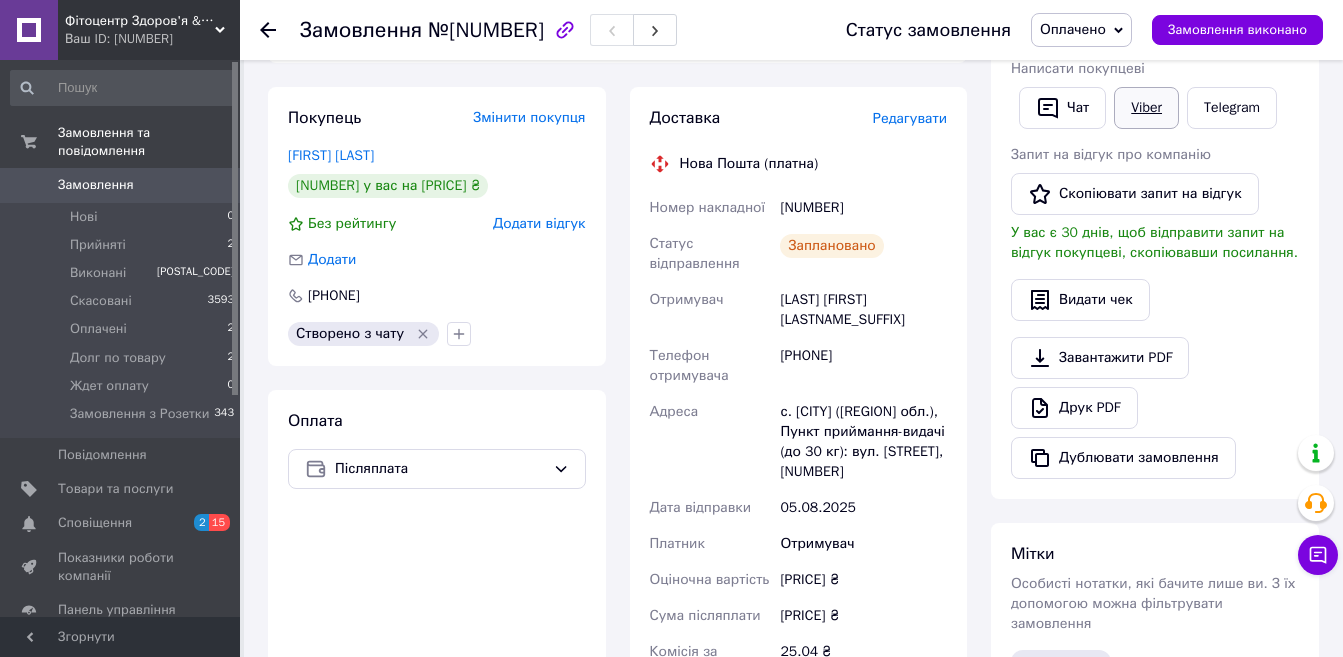 click on "Viber" at bounding box center [1146, 108] 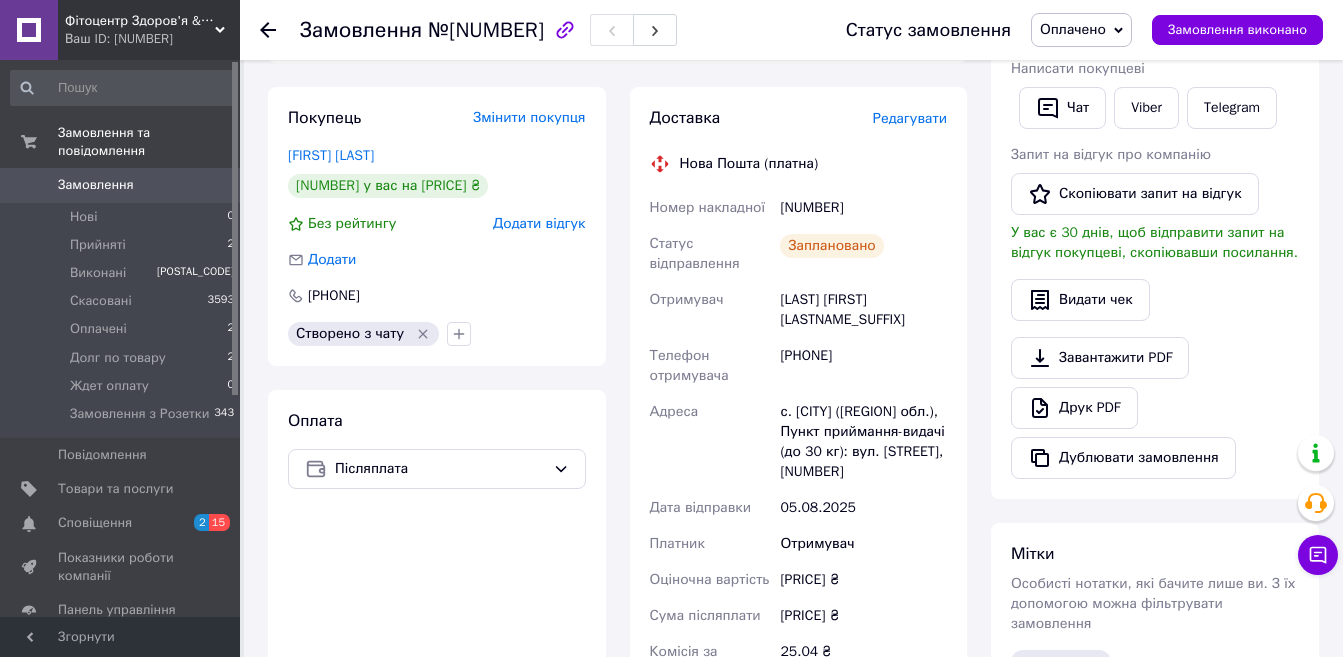 click on "[NUMBER]" at bounding box center (863, 208) 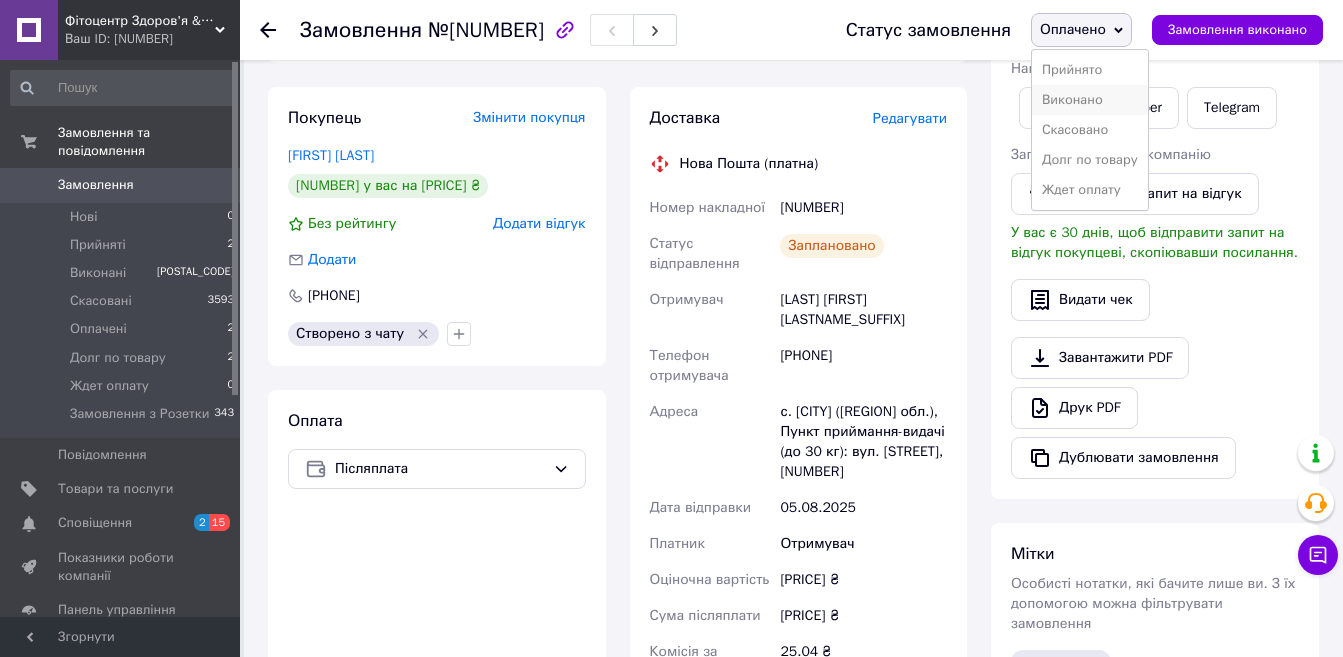 click on "Виконано" at bounding box center (1090, 100) 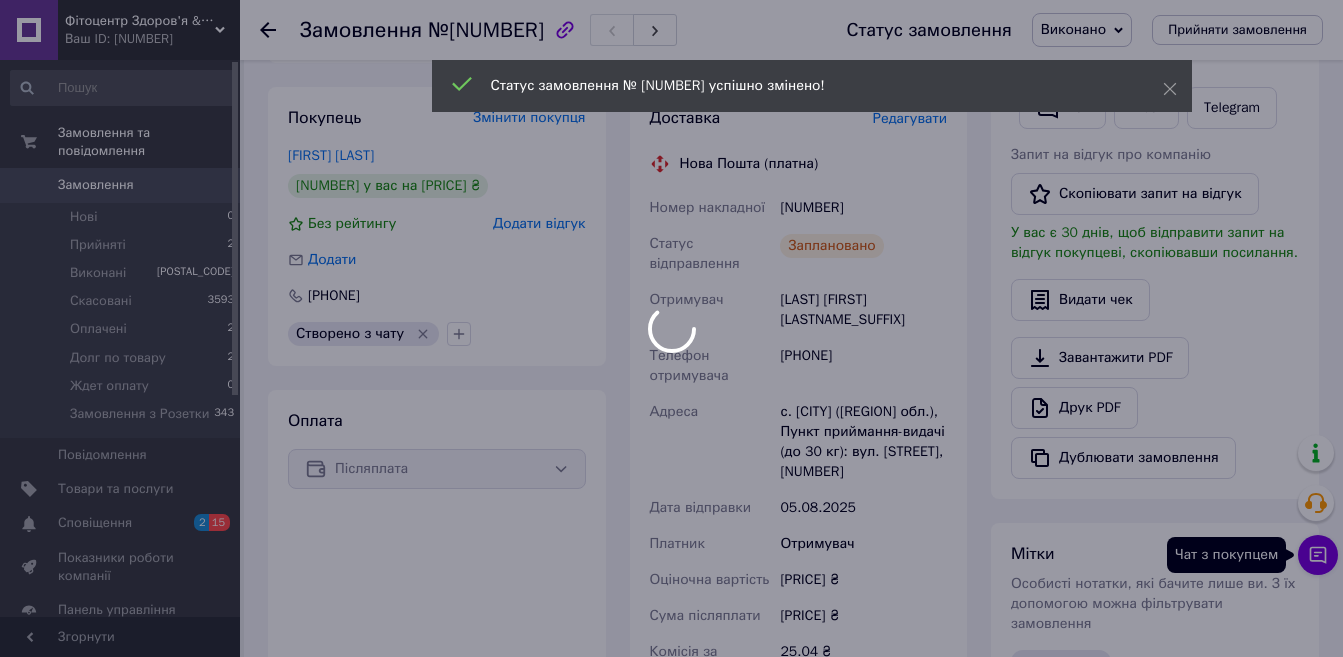 click on "Чат з покупцем" at bounding box center [1318, 555] 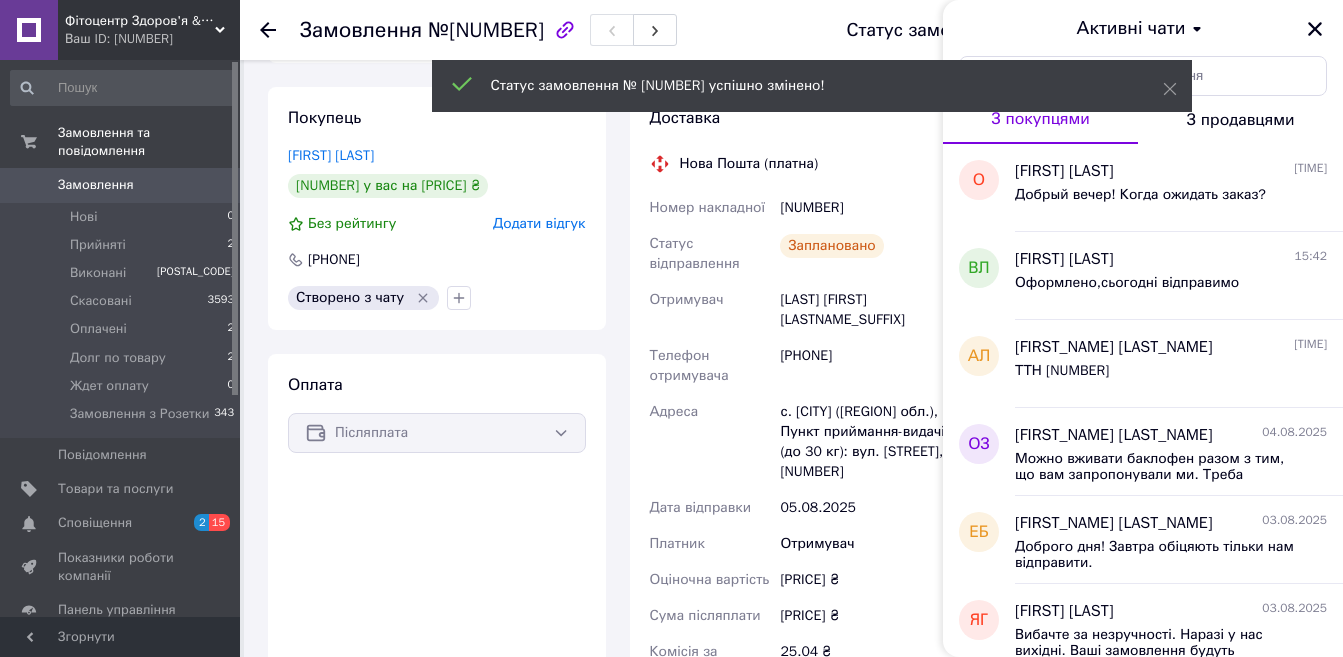 scroll, scrollTop: 4, scrollLeft: 0, axis: vertical 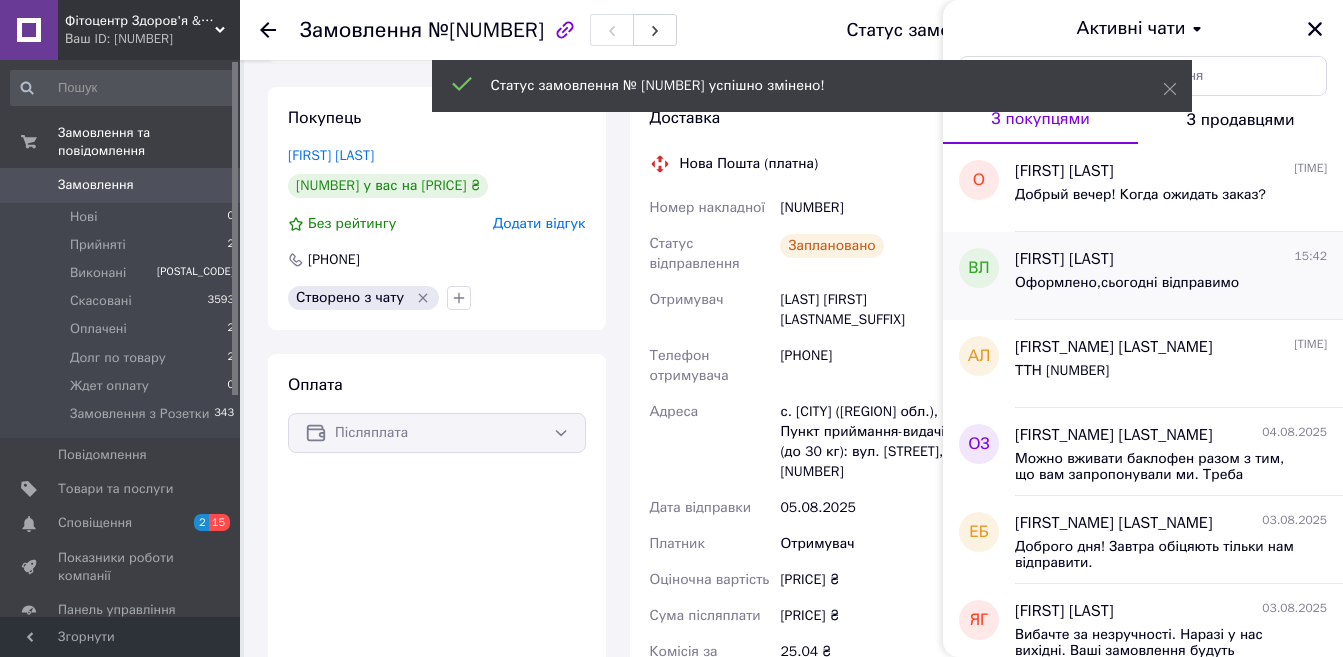 click on "Оформлено,сьогодні відправимо" at bounding box center (1127, 283) 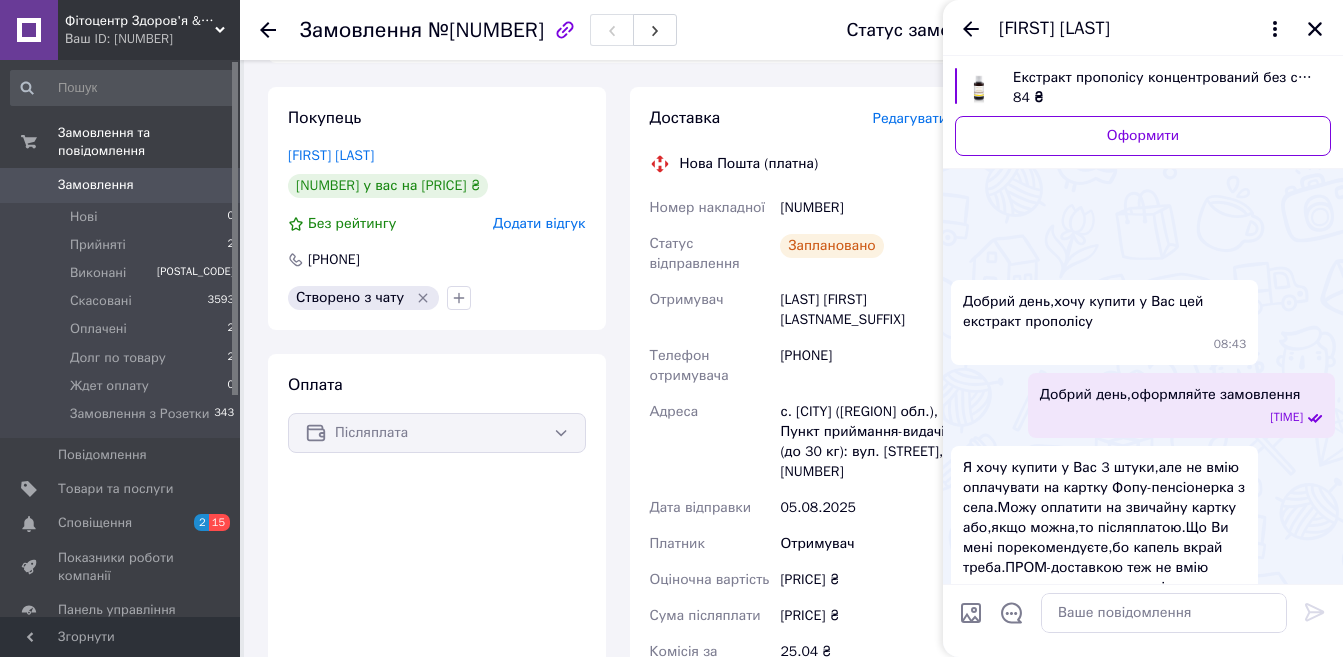 scroll, scrollTop: 823, scrollLeft: 0, axis: vertical 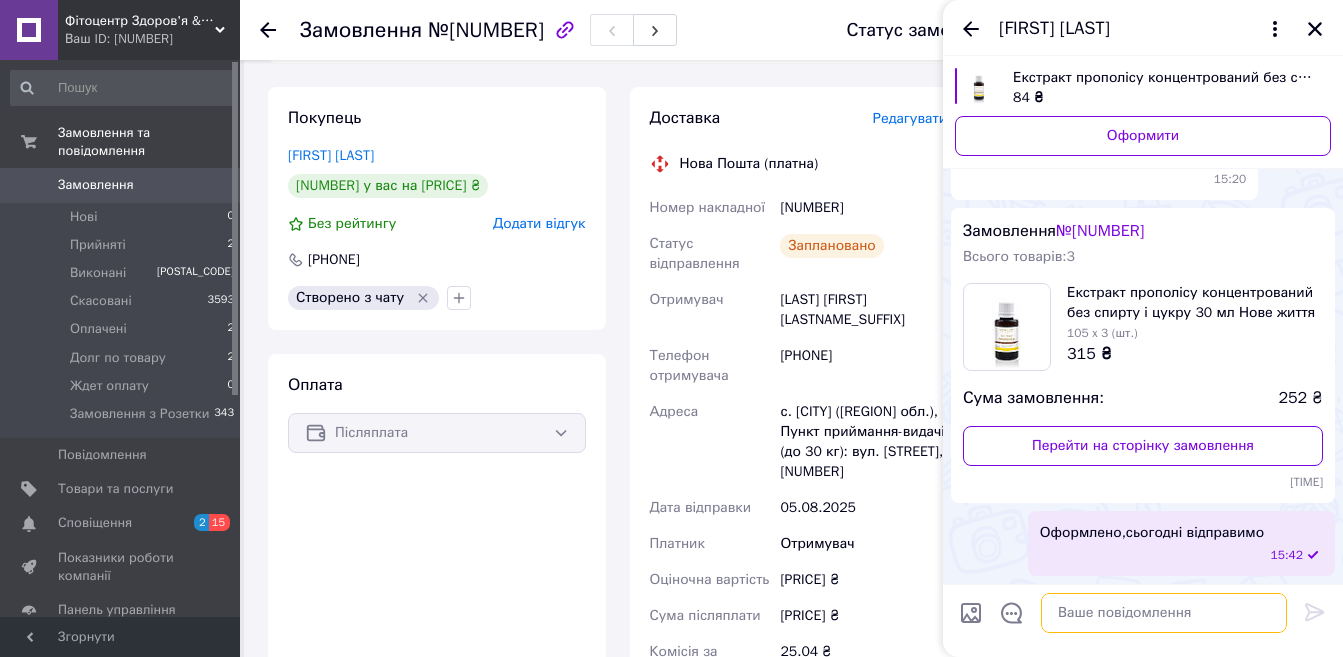 click at bounding box center (1164, 613) 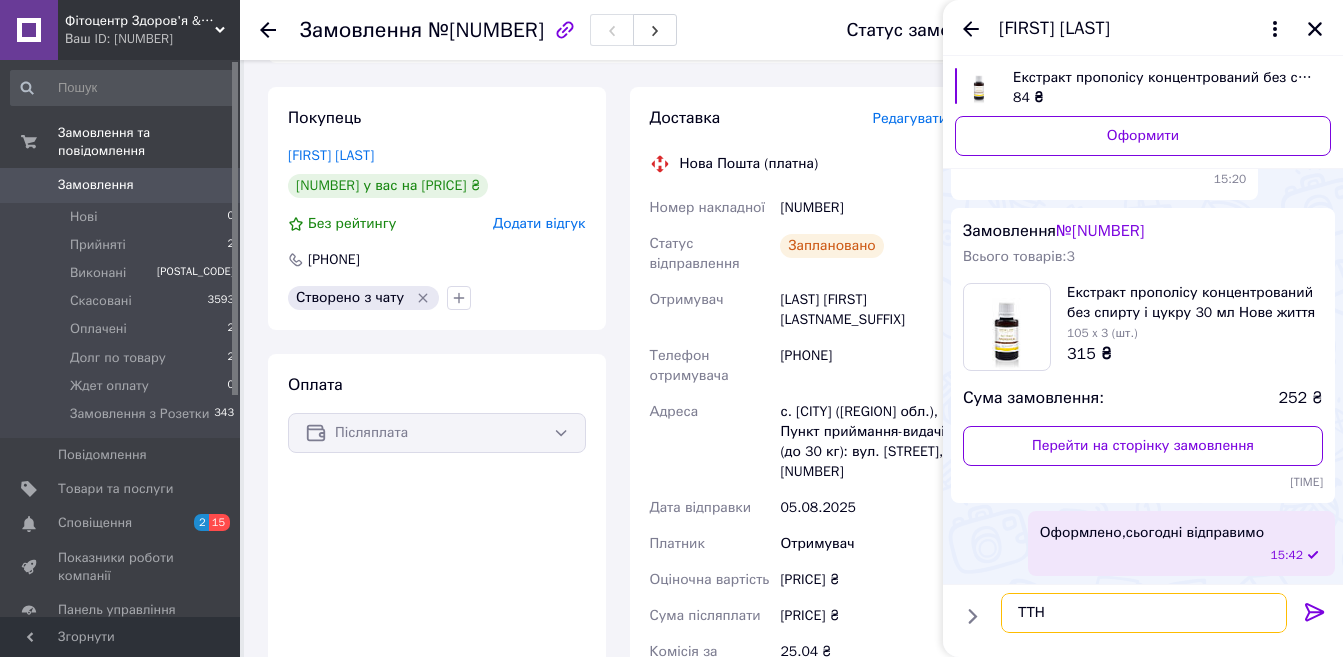 paste on "[NUMBER]" 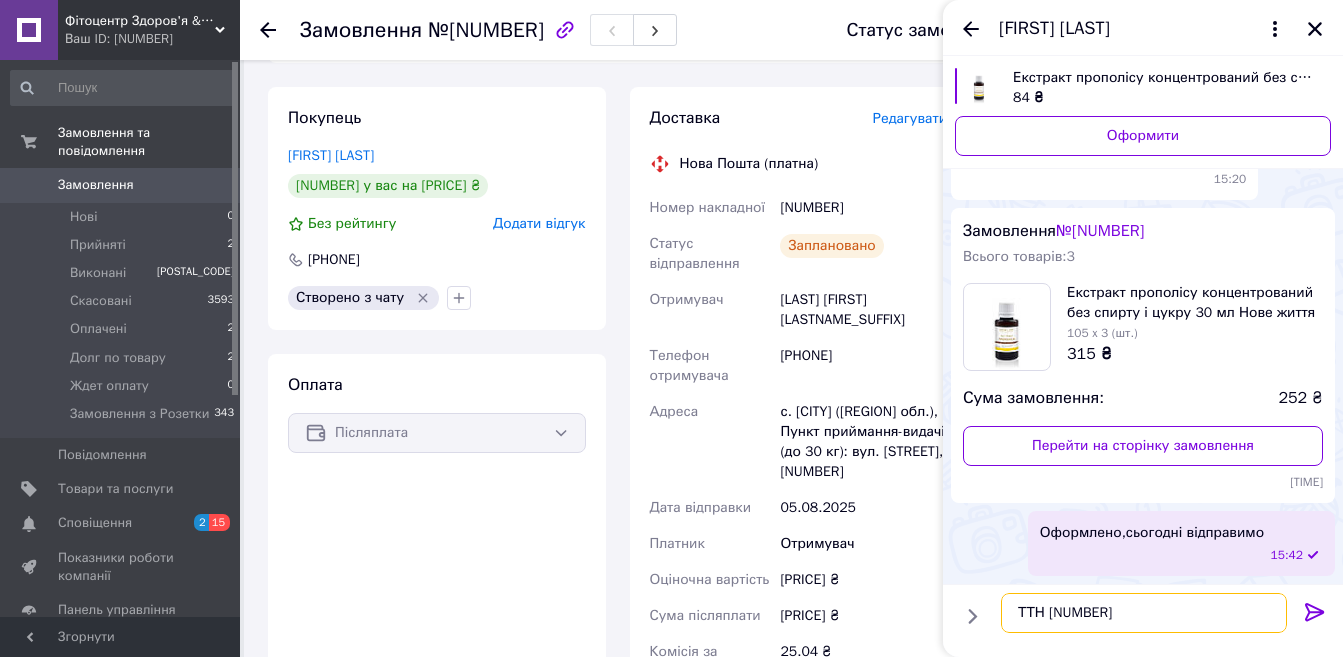 type 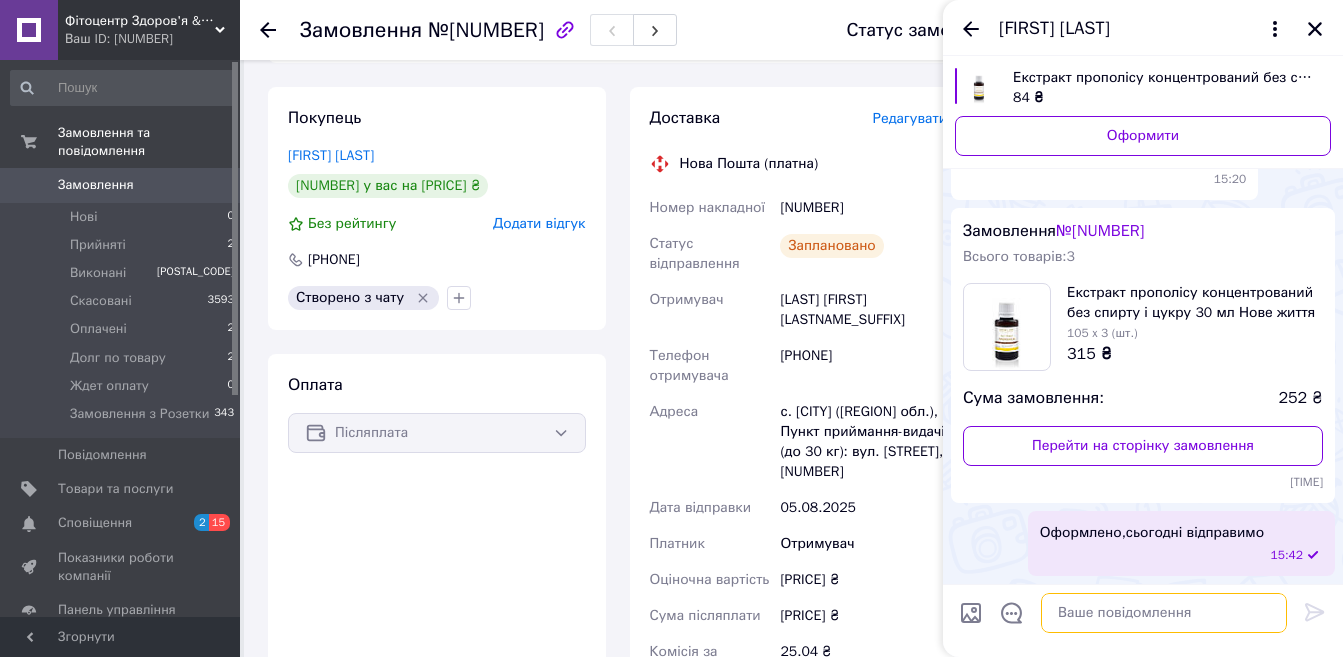 scroll, scrollTop: 825, scrollLeft: 0, axis: vertical 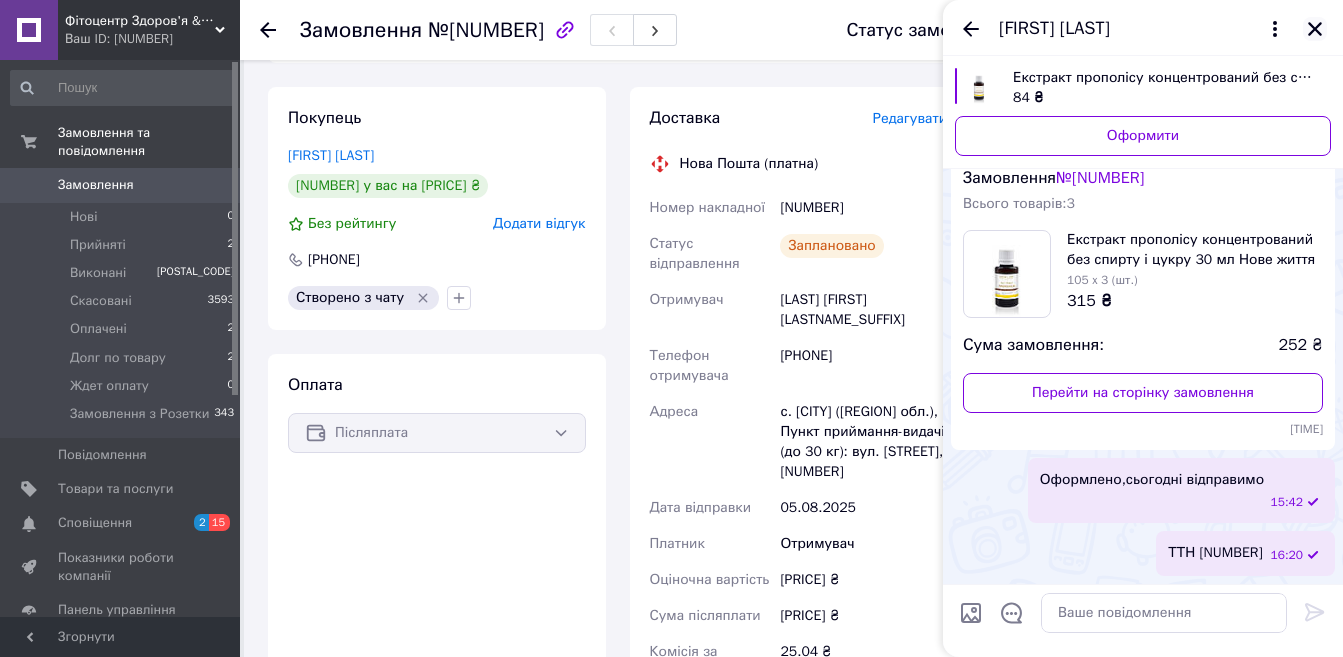 click 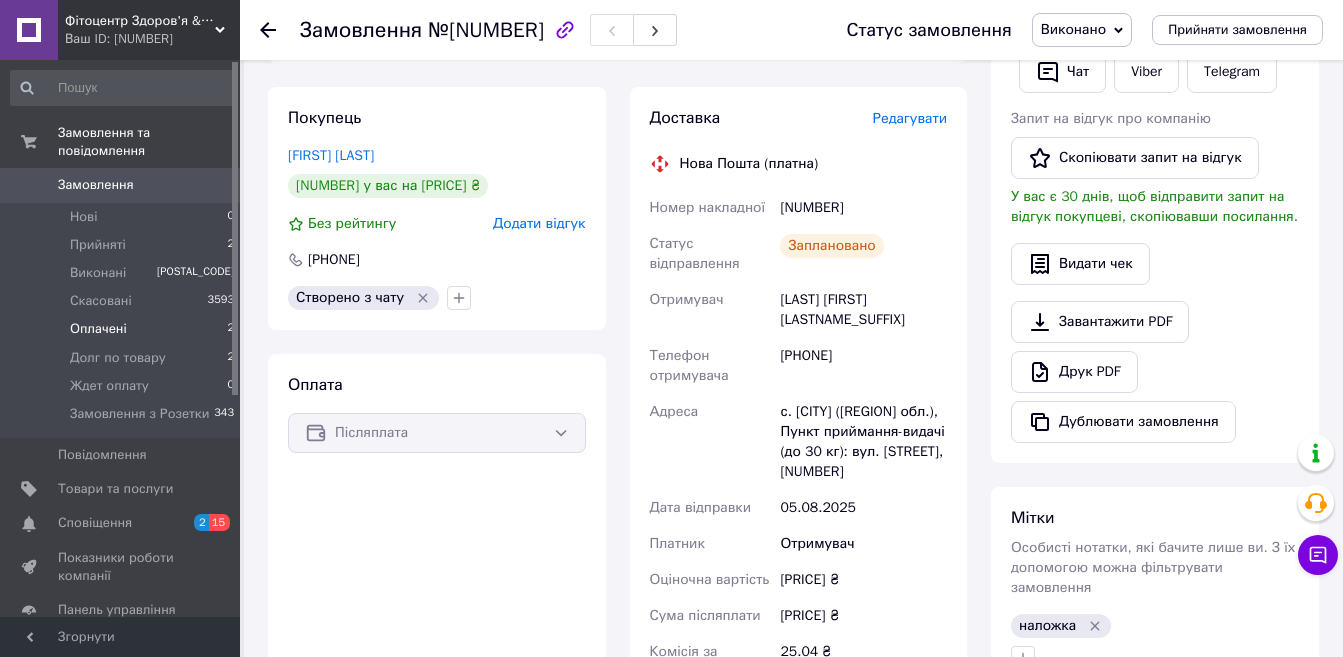 click on "Оплачені 2" at bounding box center (123, 329) 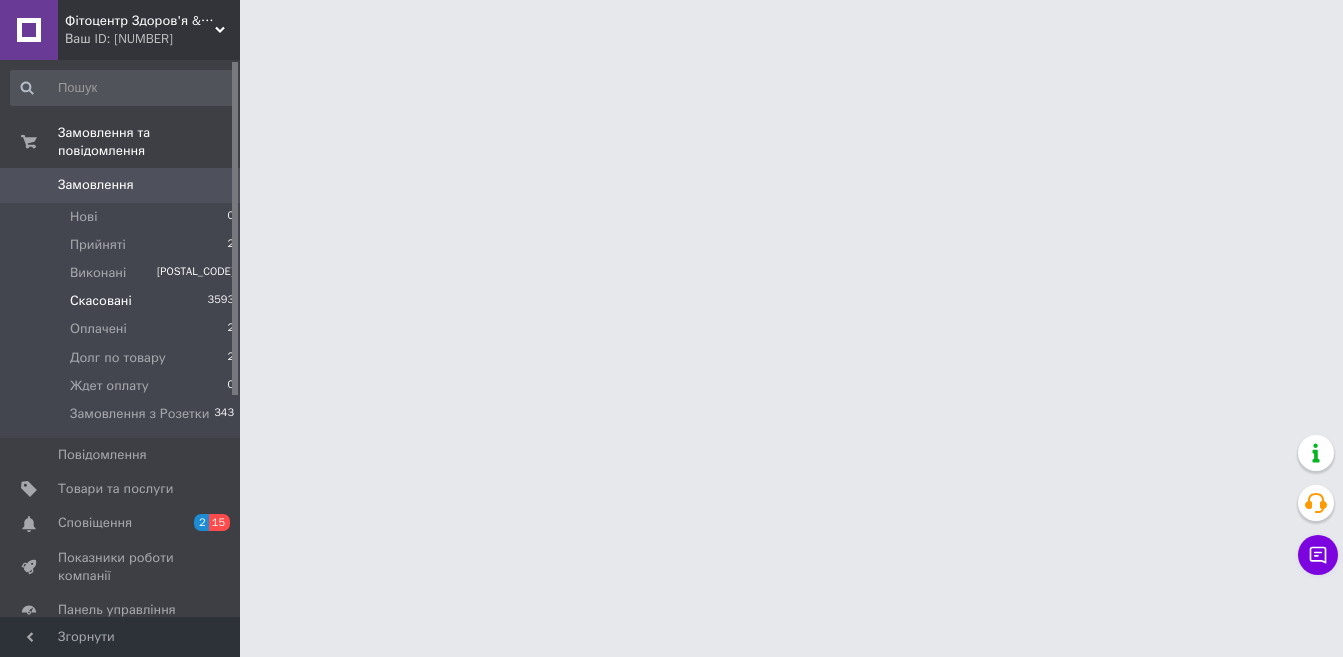 scroll, scrollTop: 0, scrollLeft: 0, axis: both 